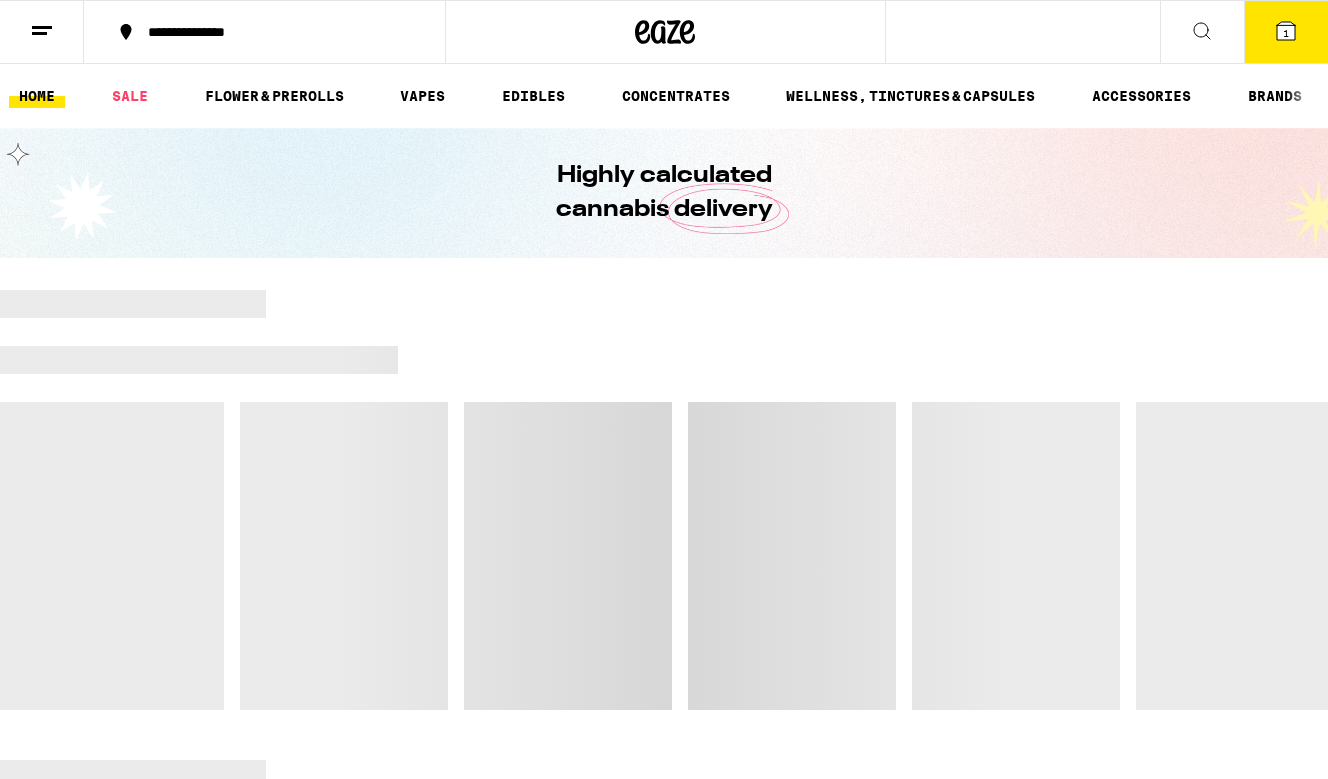 scroll, scrollTop: 0, scrollLeft: 0, axis: both 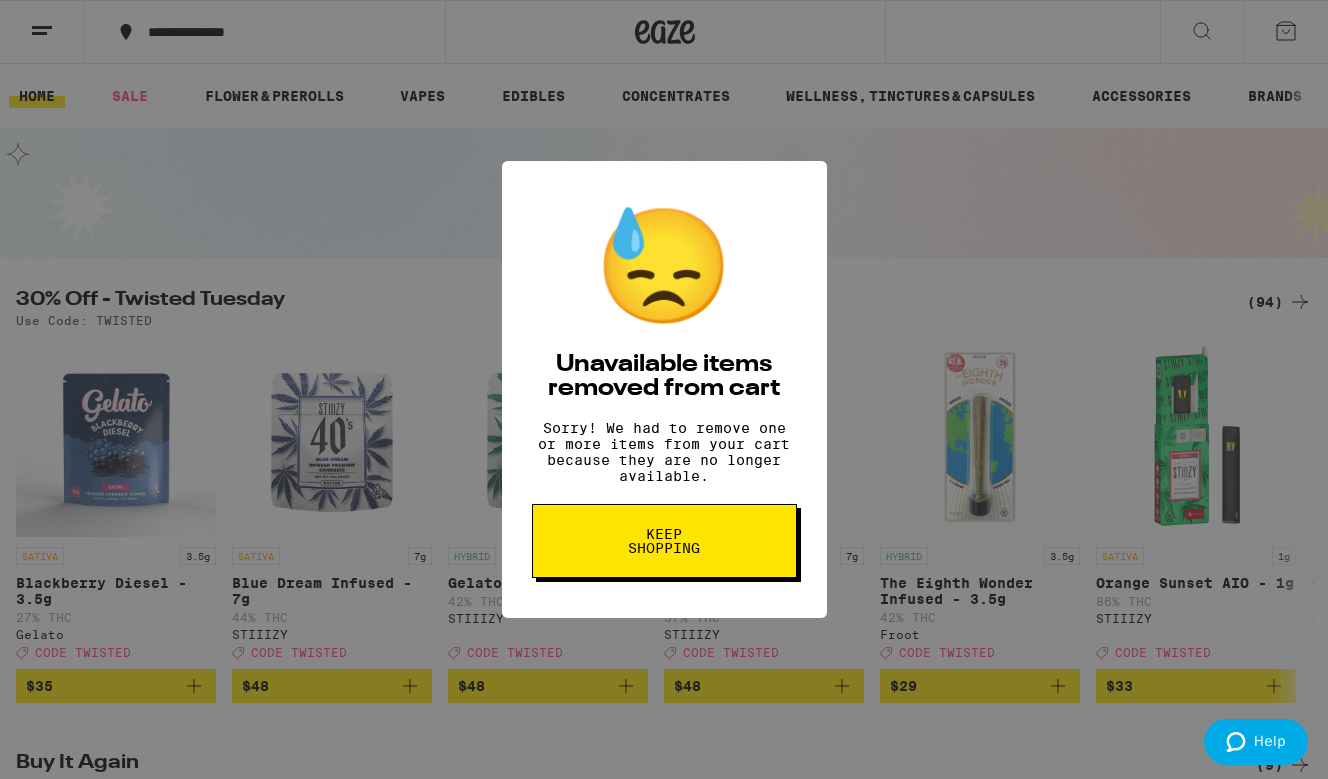 click on "Keep Shopping" at bounding box center (664, 541) 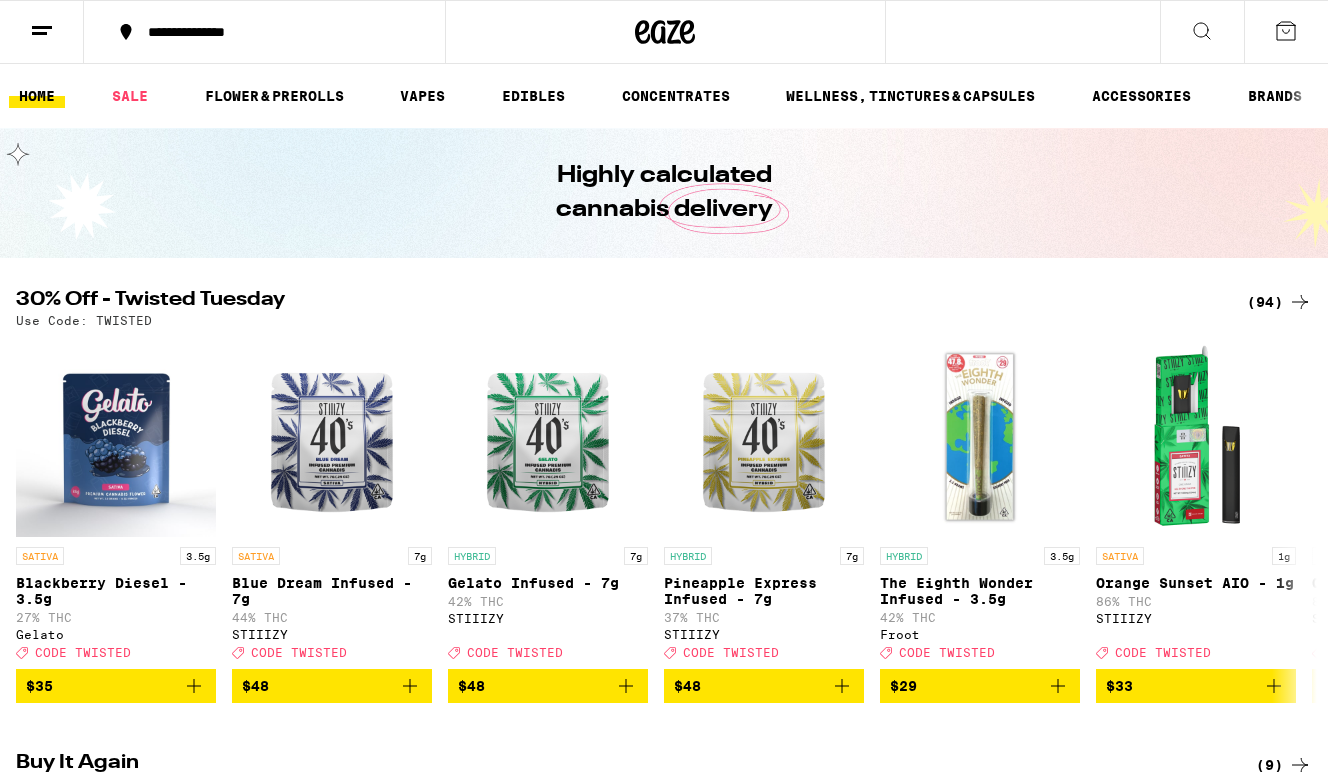 scroll, scrollTop: 0, scrollLeft: 0, axis: both 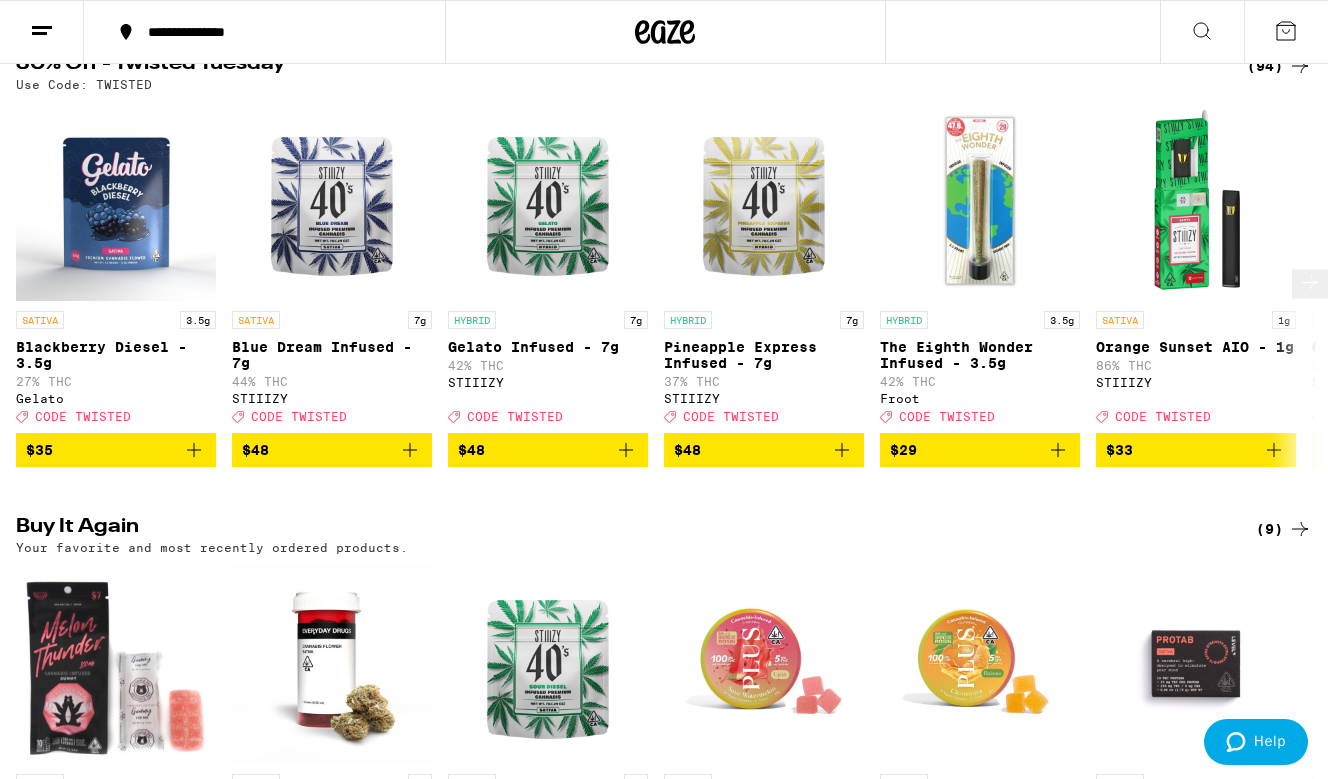 click on "Blue Dream Infused - 7g" at bounding box center [332, 355] 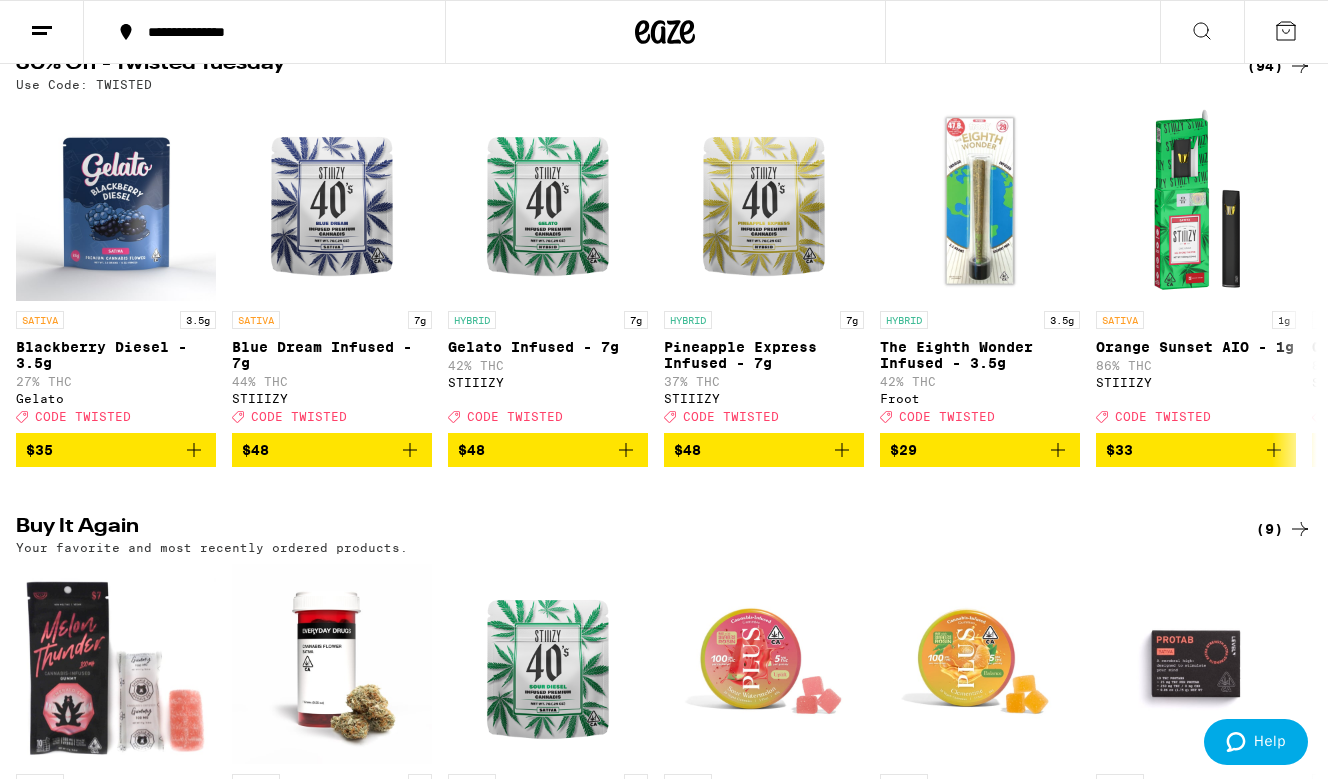 scroll, scrollTop: 0, scrollLeft: 0, axis: both 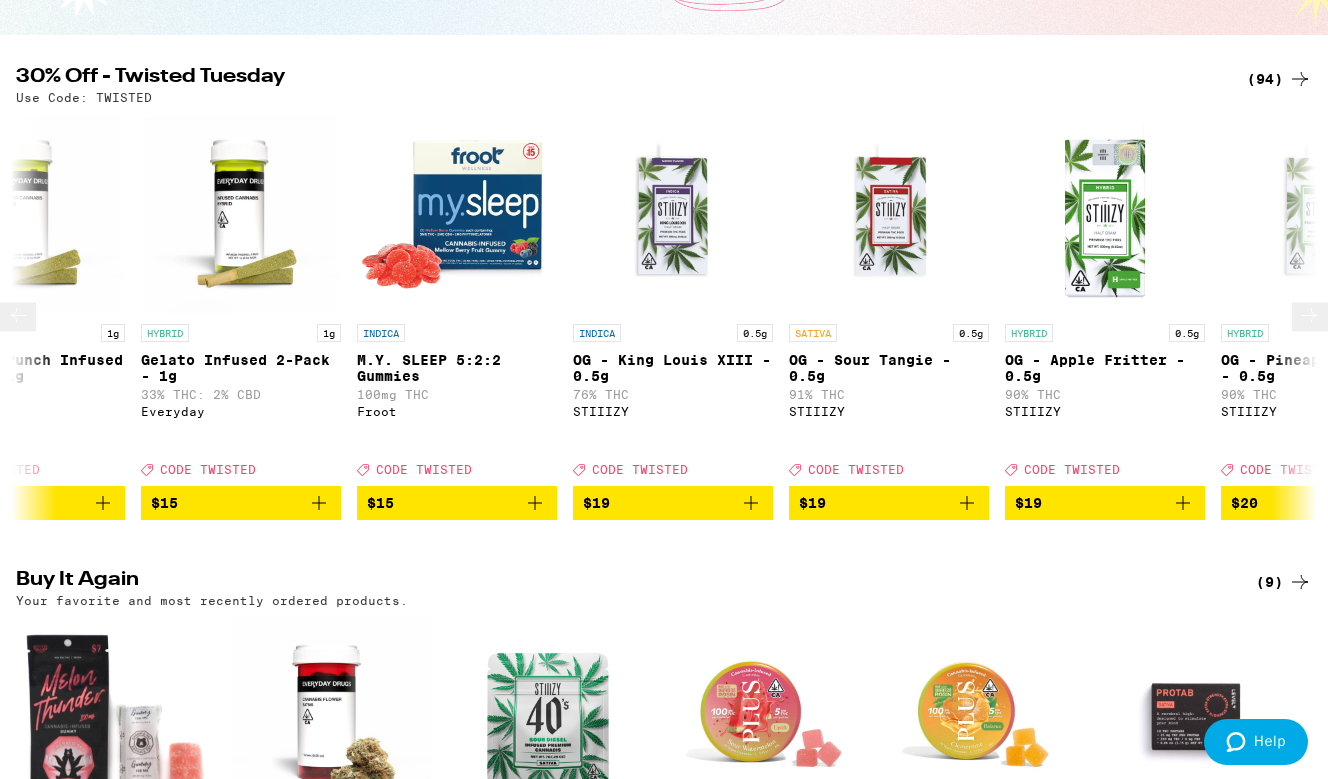 click at bounding box center [889, 214] 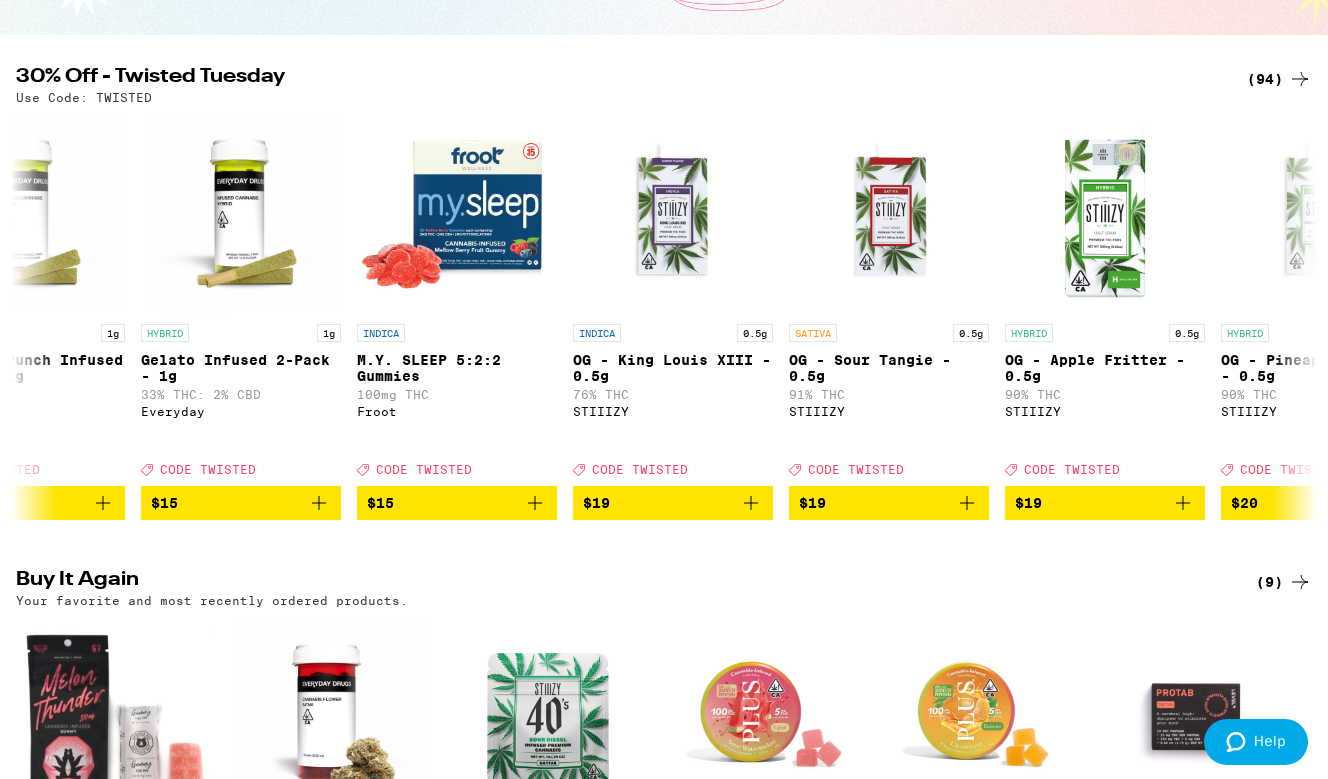 click 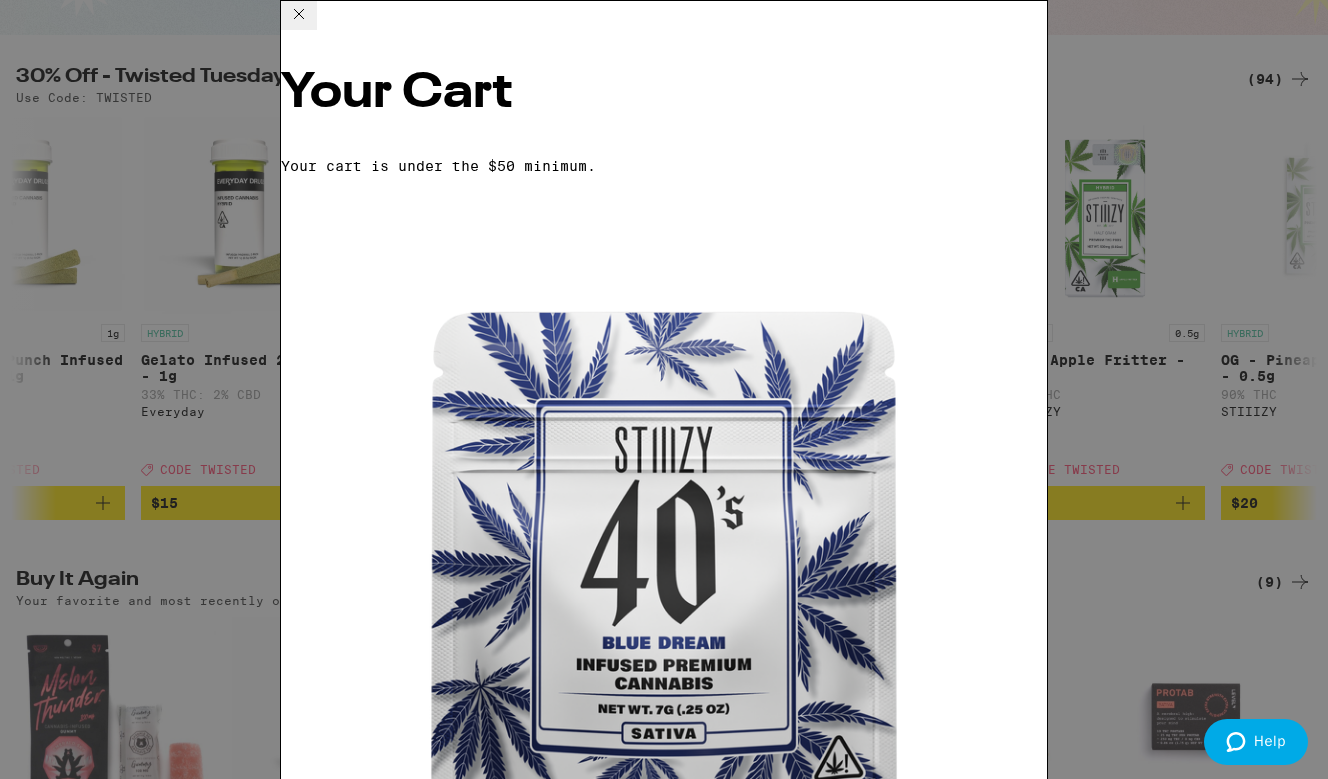 click 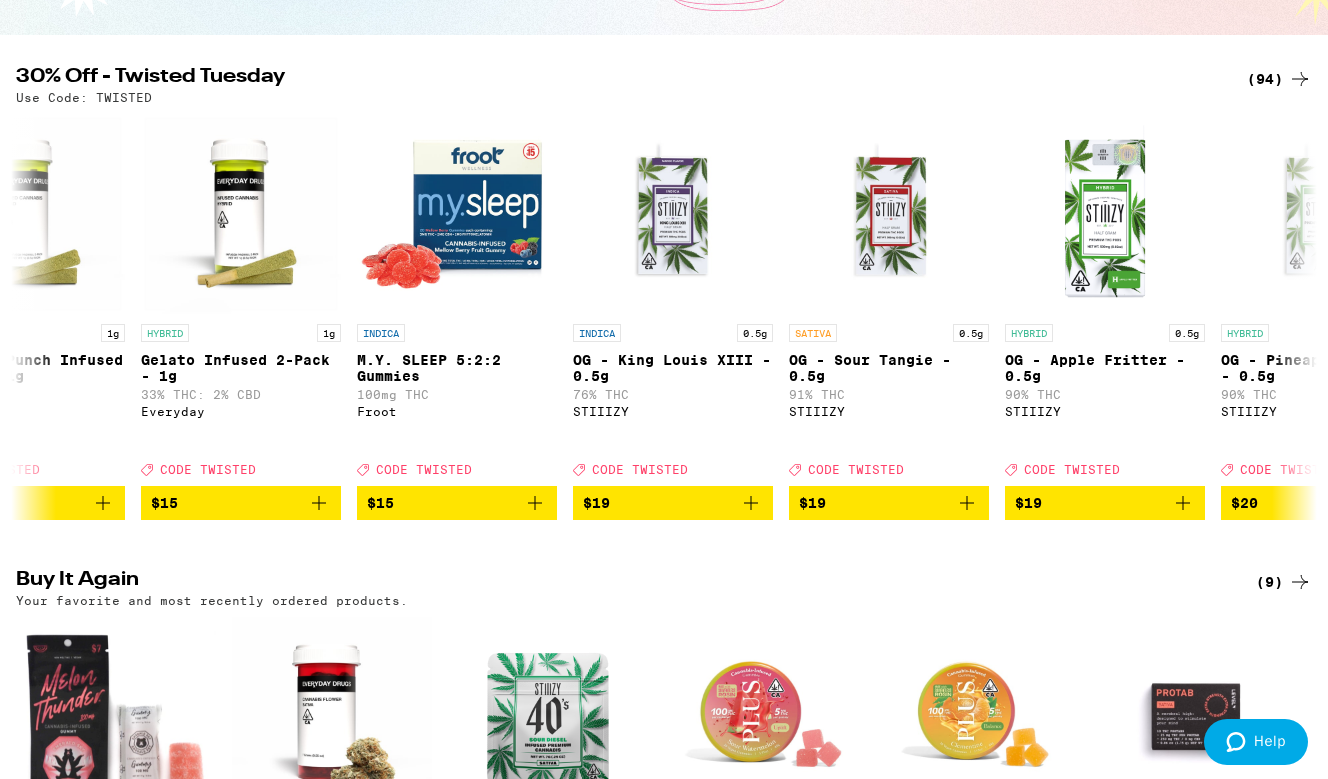 scroll, scrollTop: 0, scrollLeft: 0, axis: both 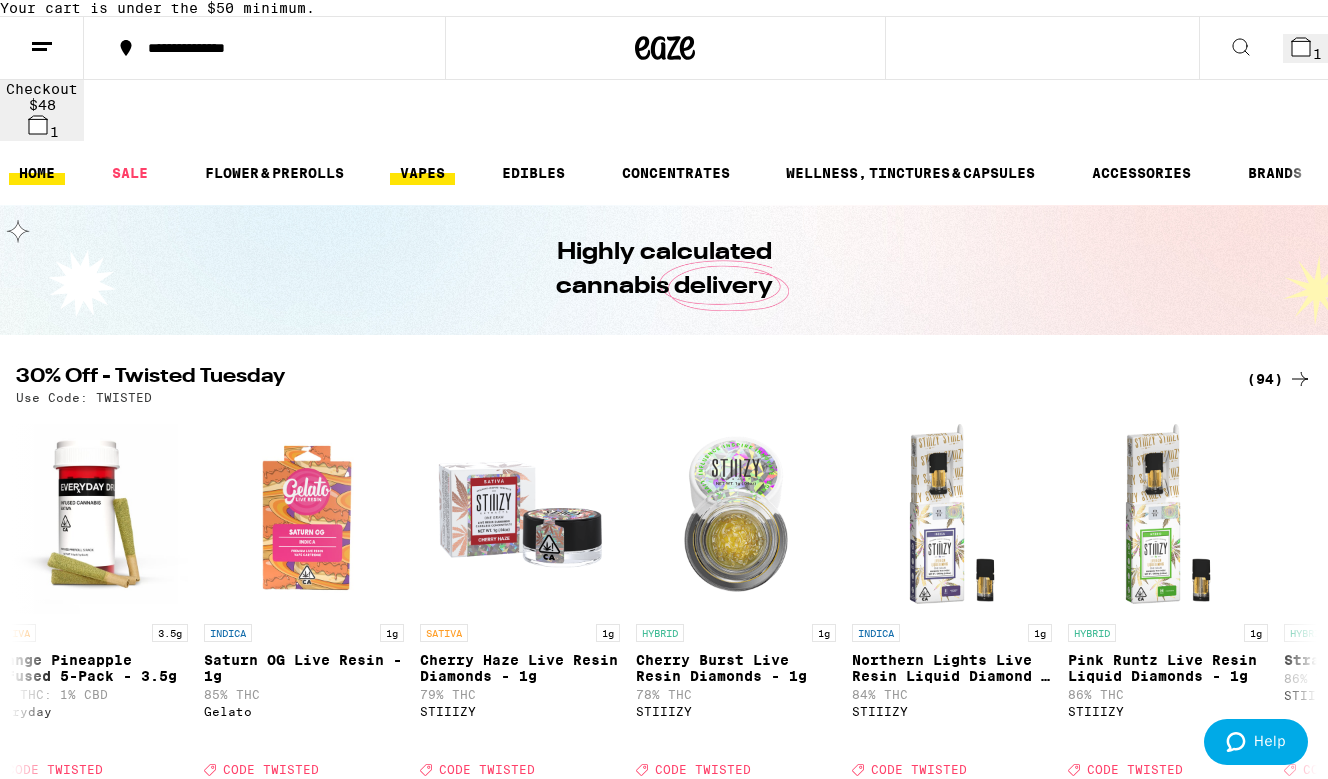 click on "VAPES" at bounding box center (422, 173) 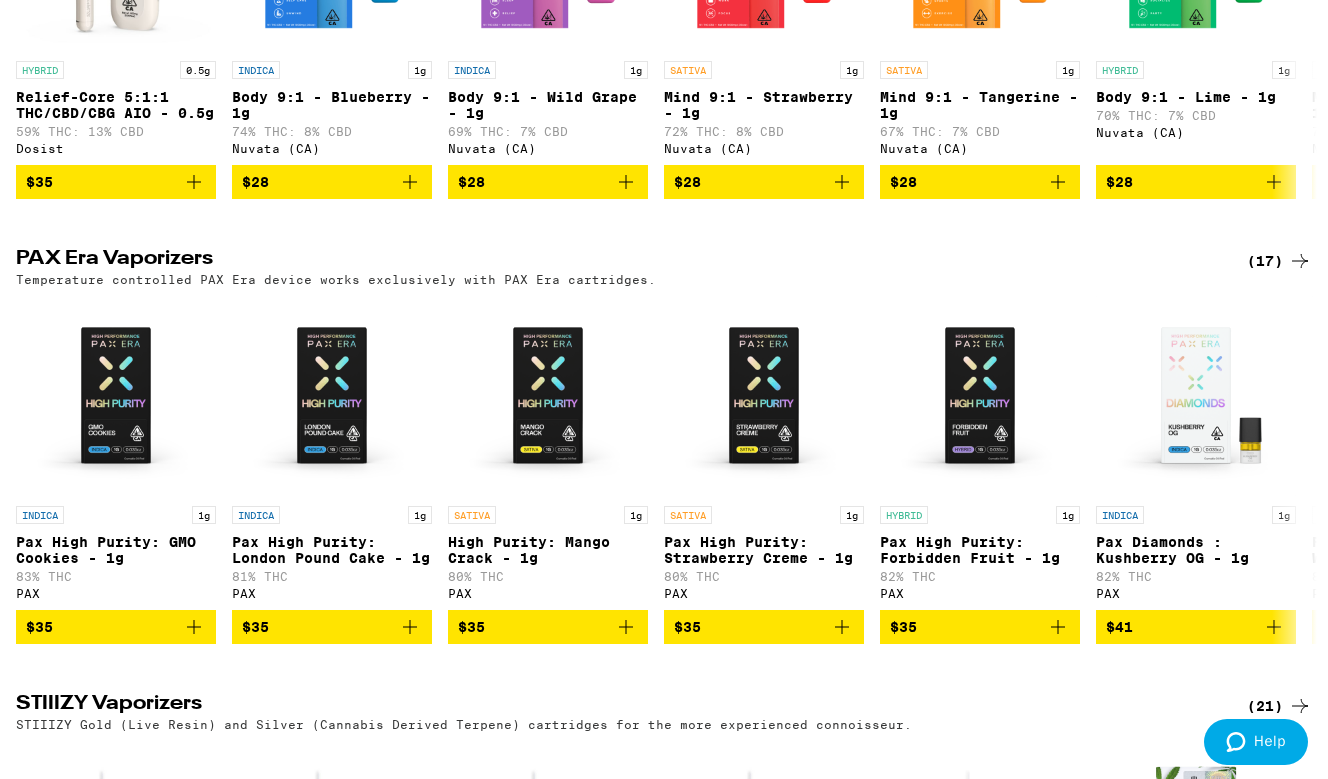 scroll, scrollTop: 959, scrollLeft: 0, axis: vertical 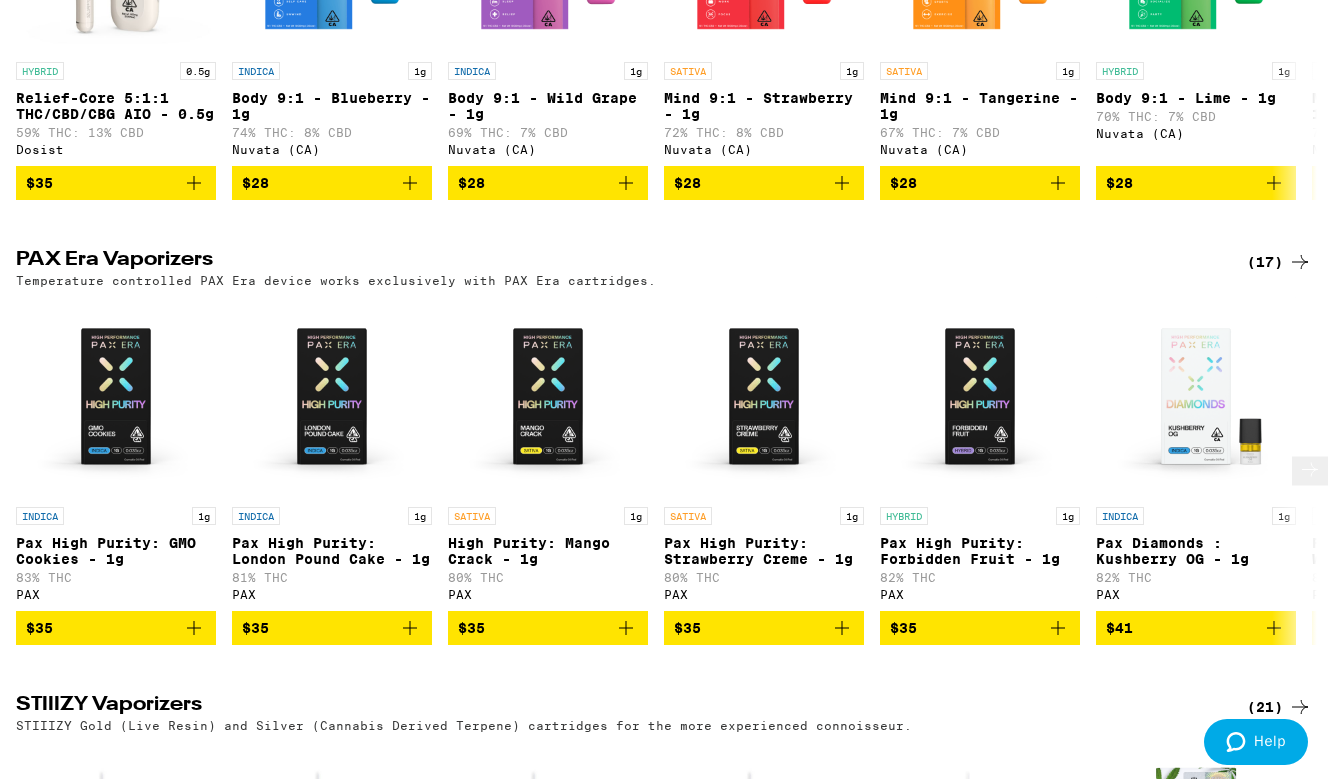click at bounding box center [548, 397] 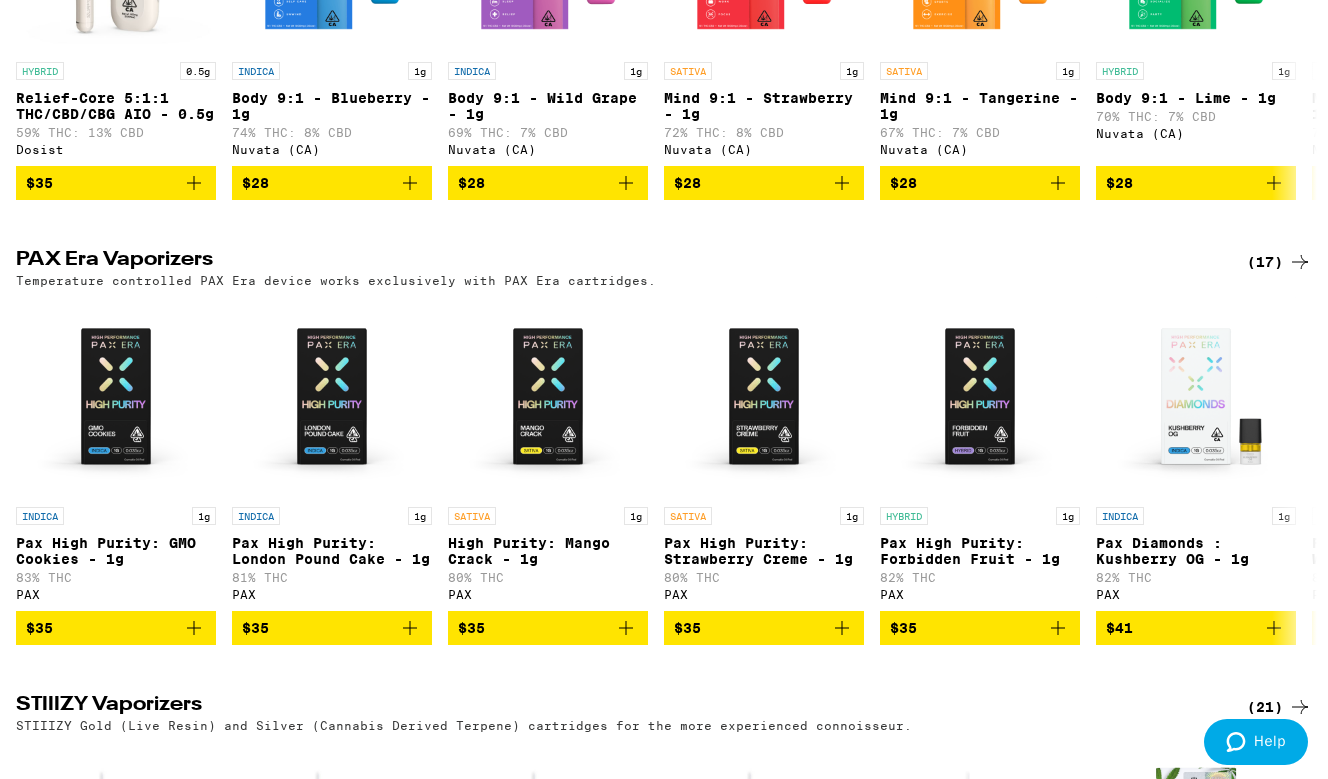scroll, scrollTop: 1060, scrollLeft: 0, axis: vertical 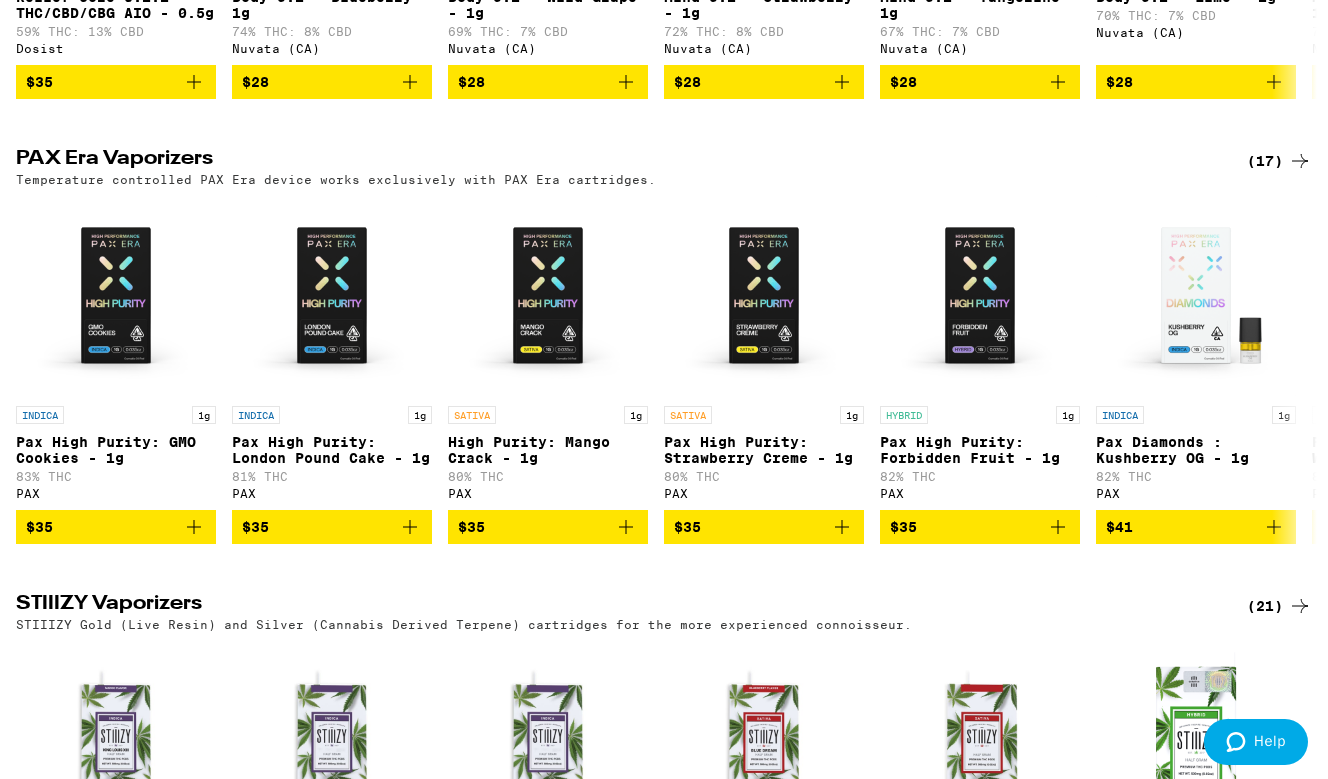 click 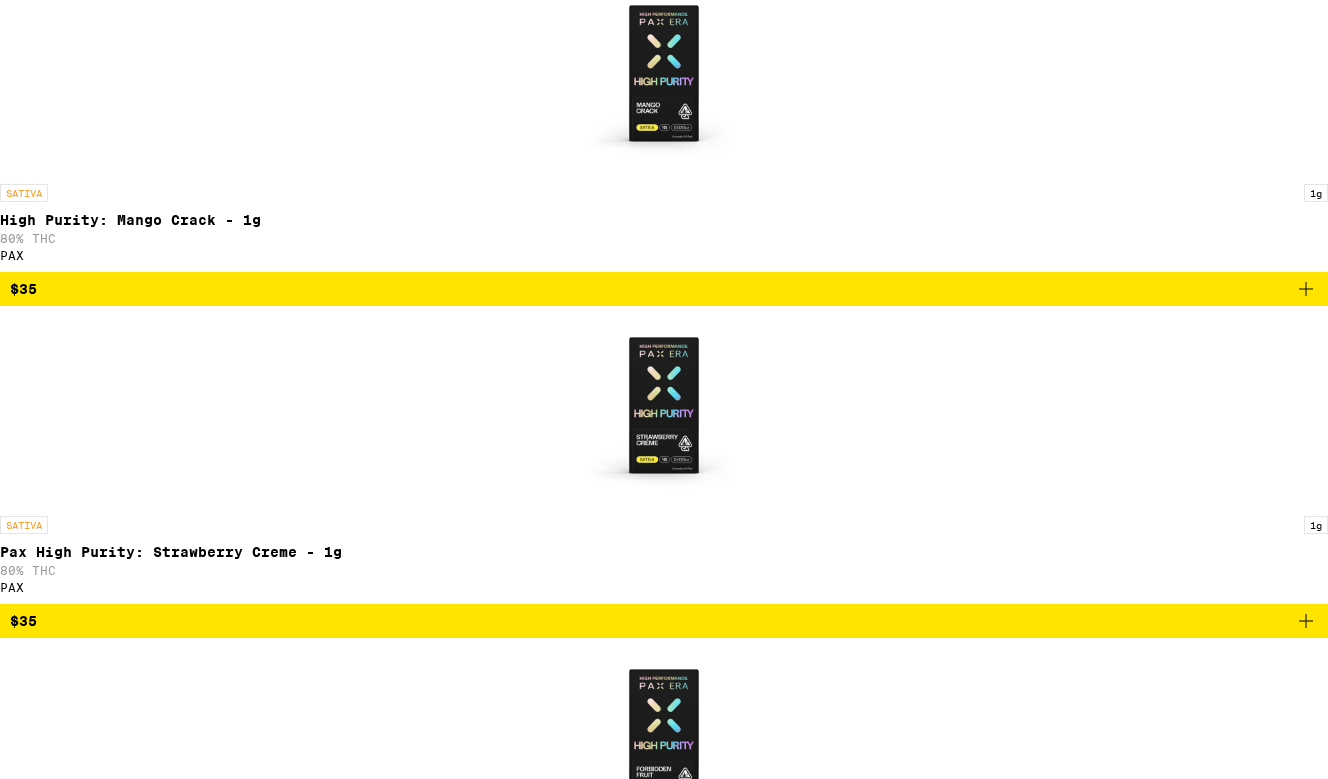 scroll, scrollTop: 0, scrollLeft: 0, axis: both 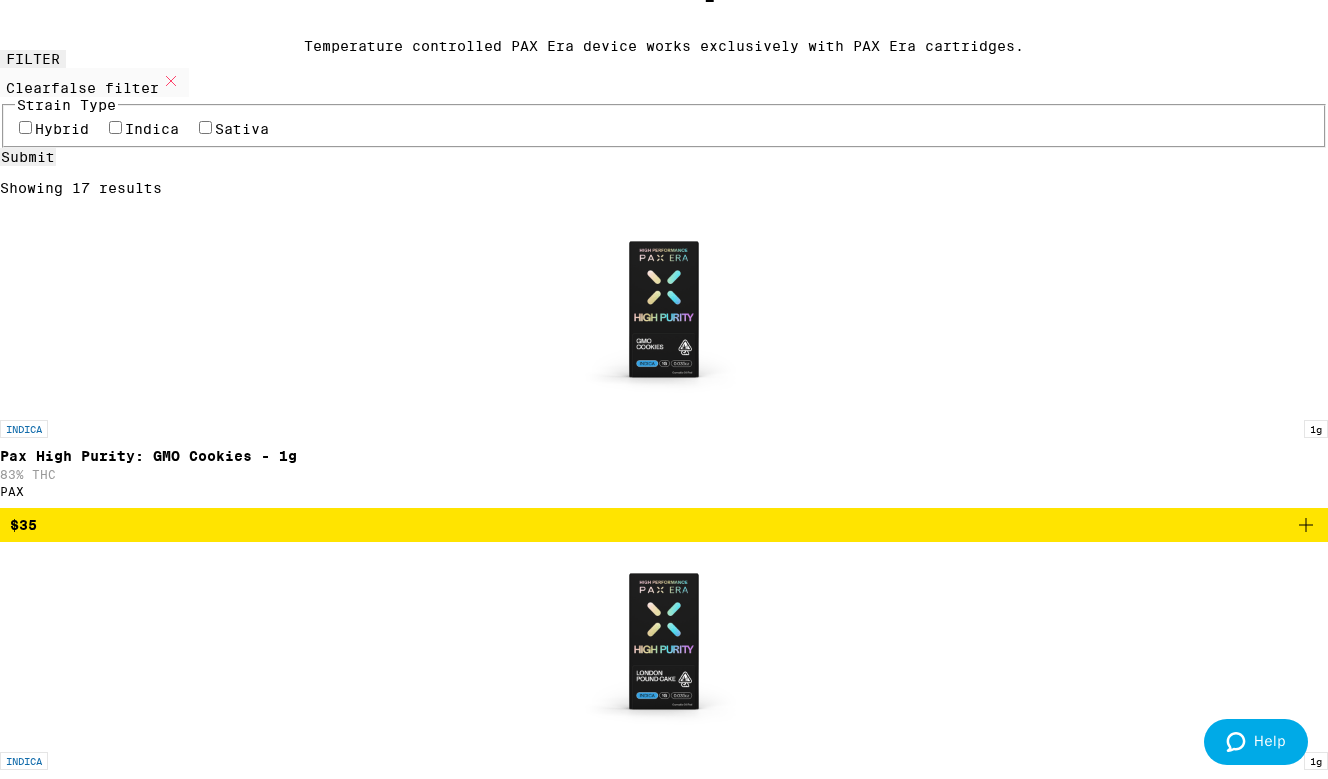 click at bounding box center [664, 974] 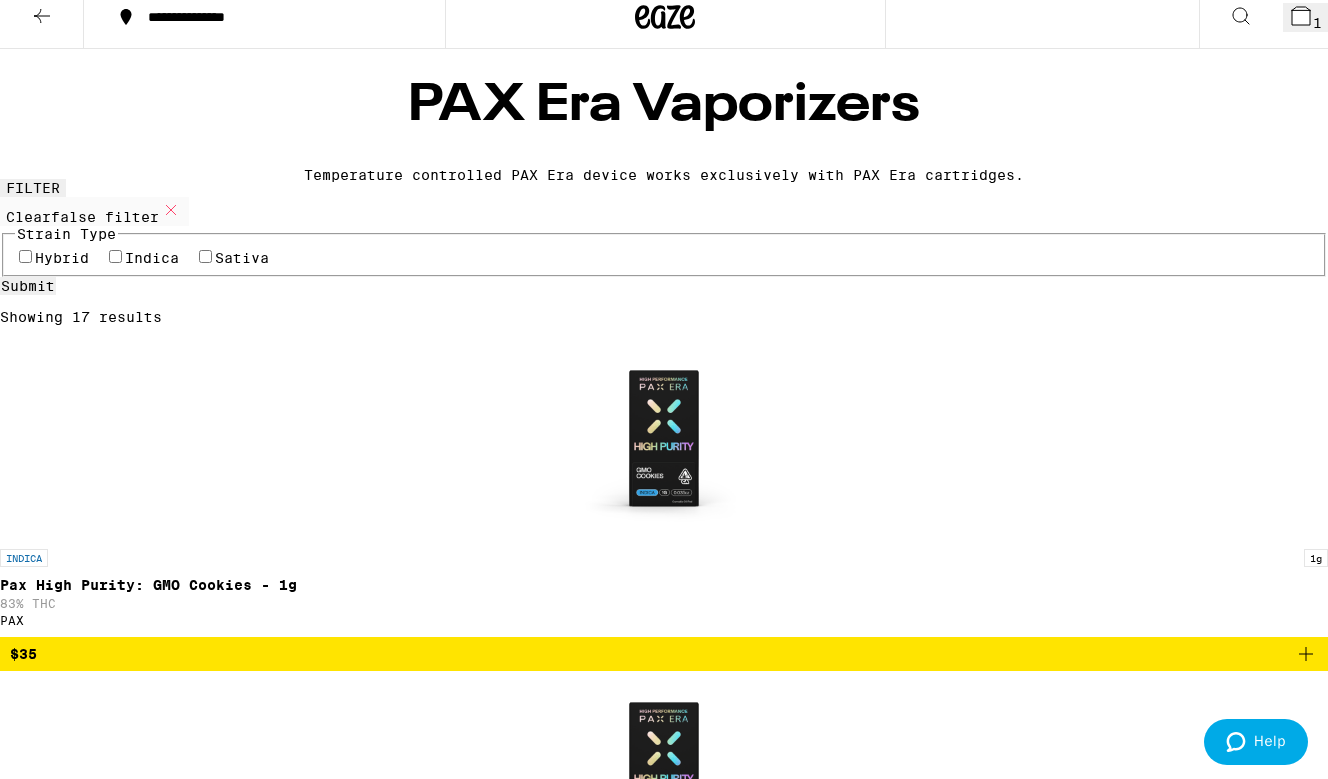 scroll, scrollTop: 0, scrollLeft: 0, axis: both 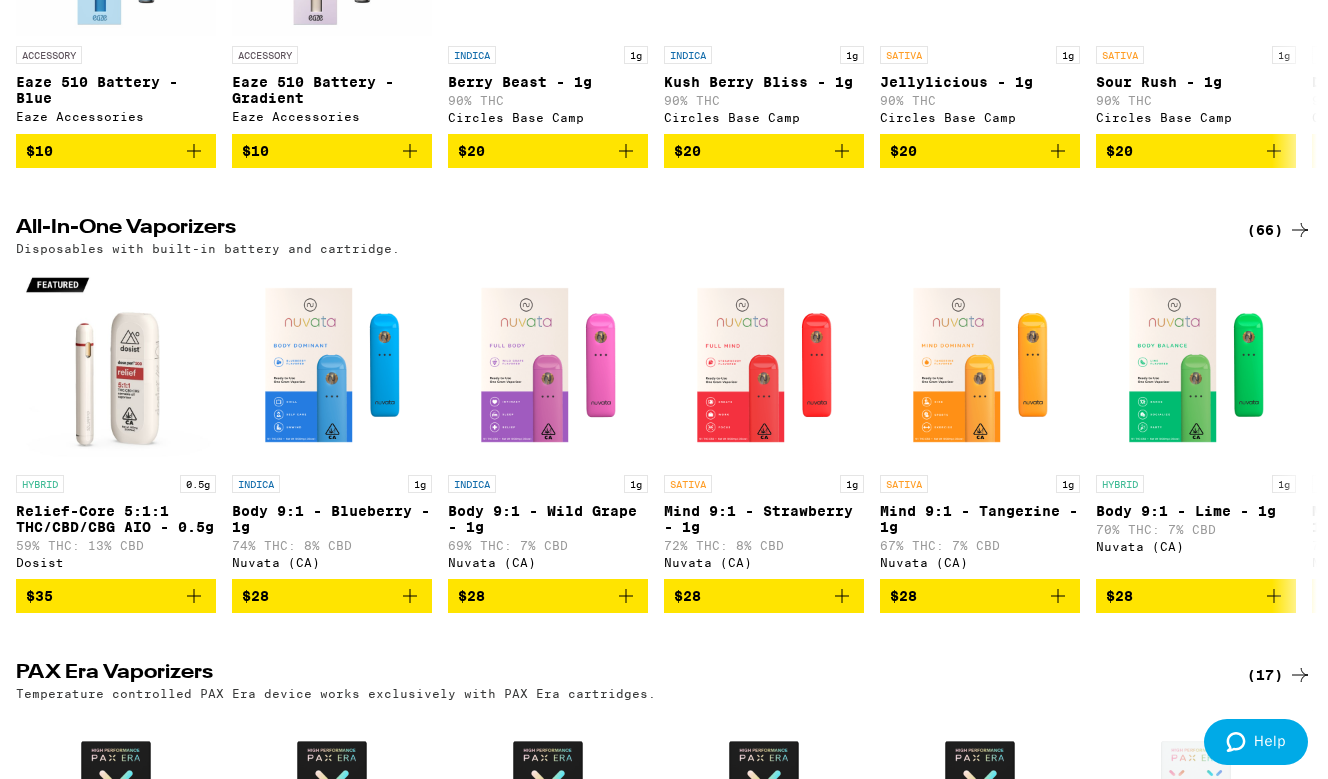click on "(66)" at bounding box center (1279, 230) 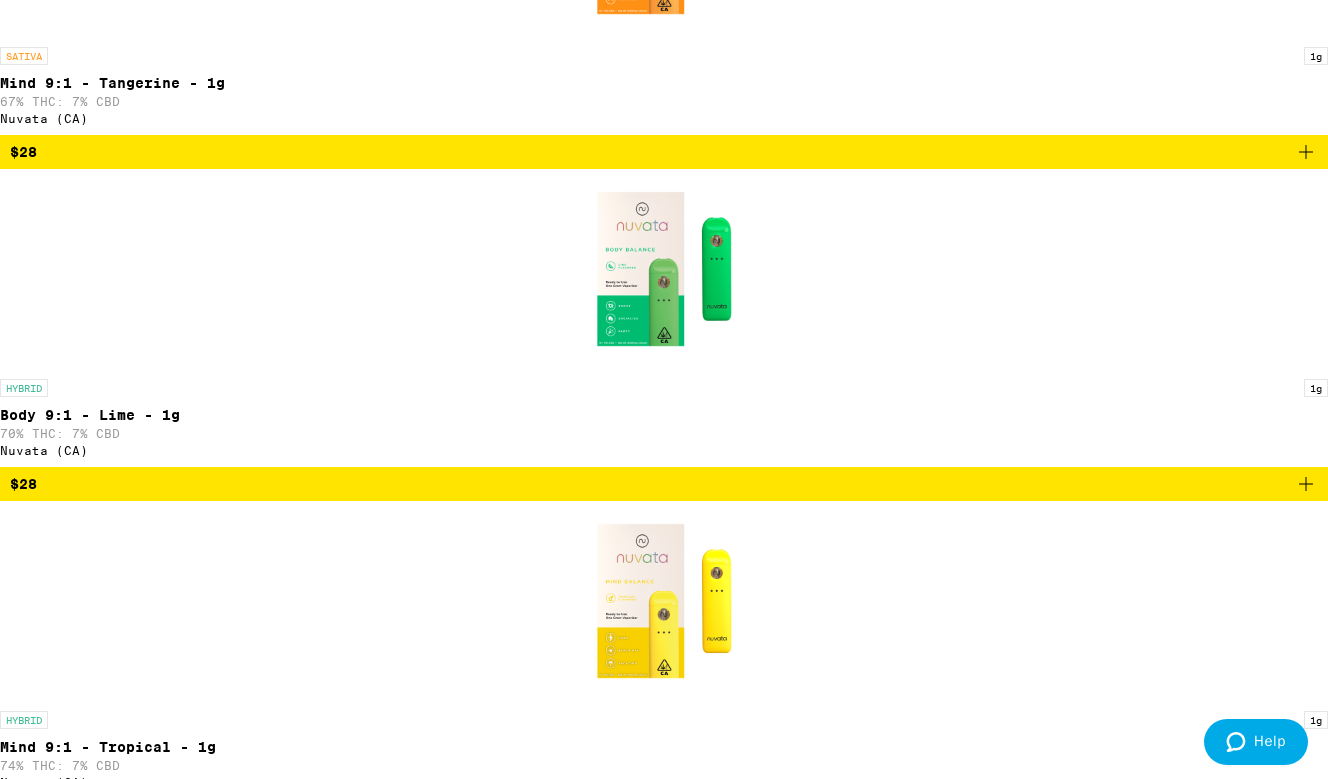 scroll, scrollTop: 1927, scrollLeft: 0, axis: vertical 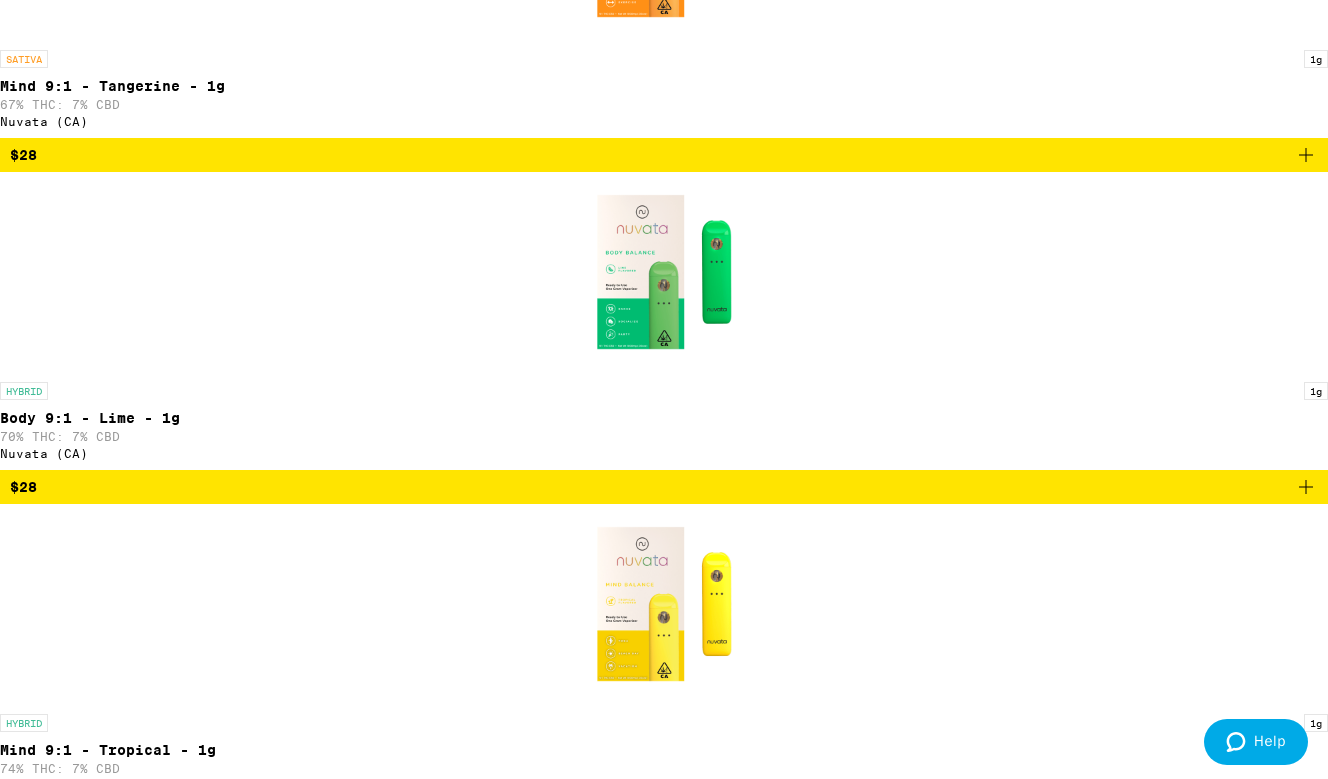 click on "$30" at bounding box center (664, 5799) 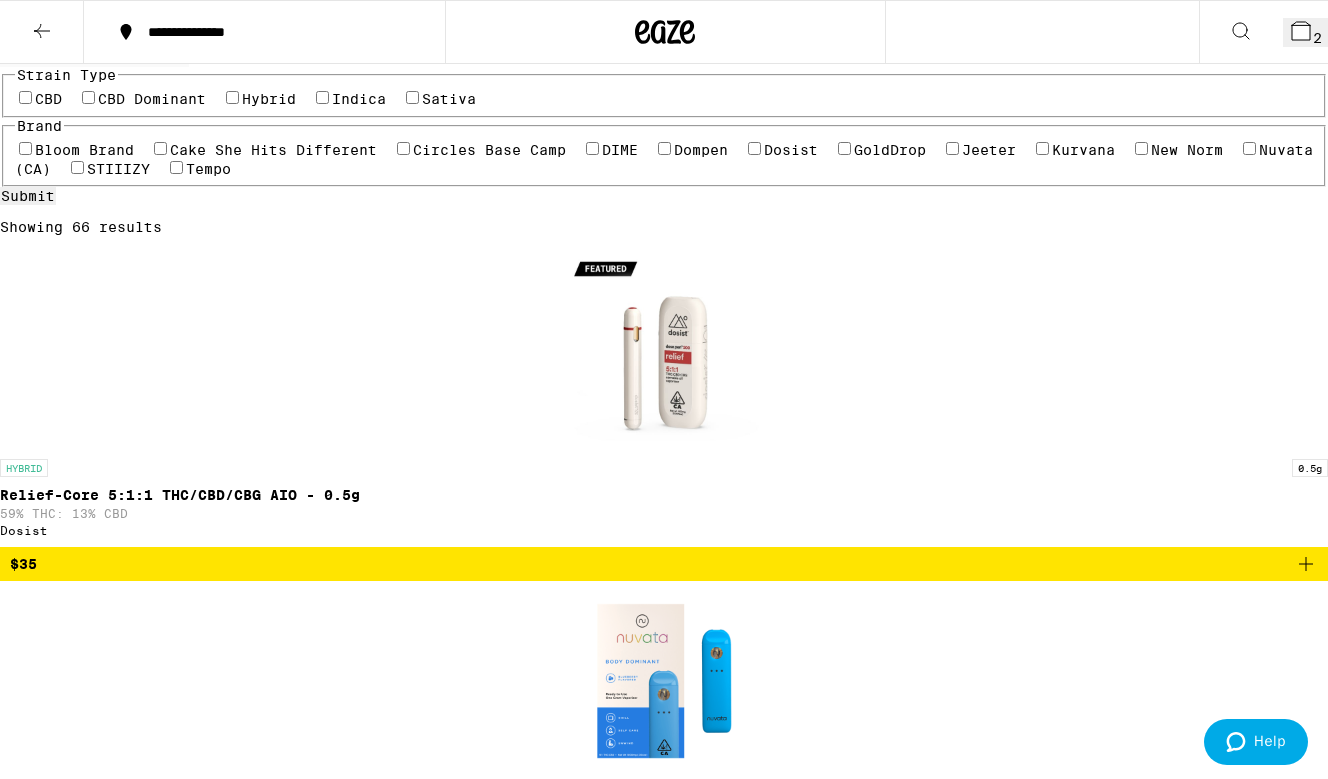 scroll, scrollTop: 0, scrollLeft: 0, axis: both 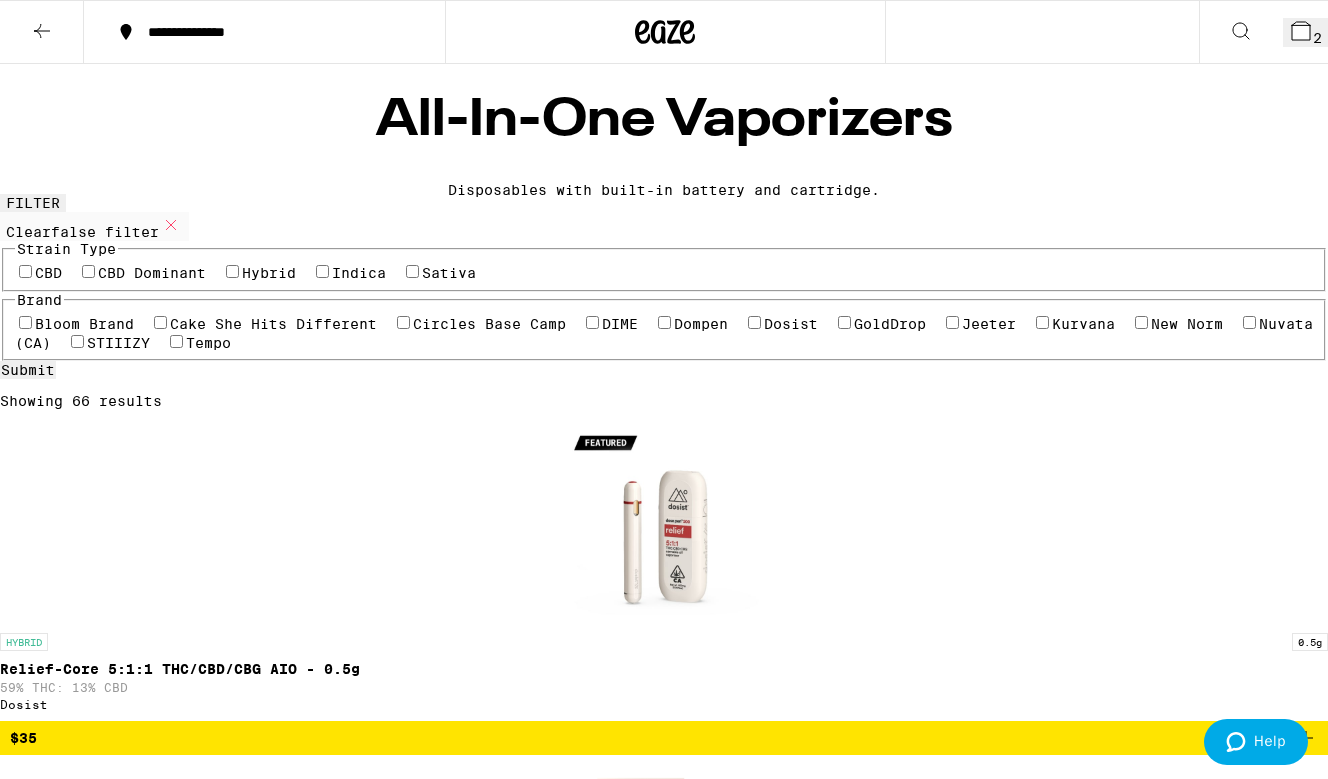 click at bounding box center [666, 32] 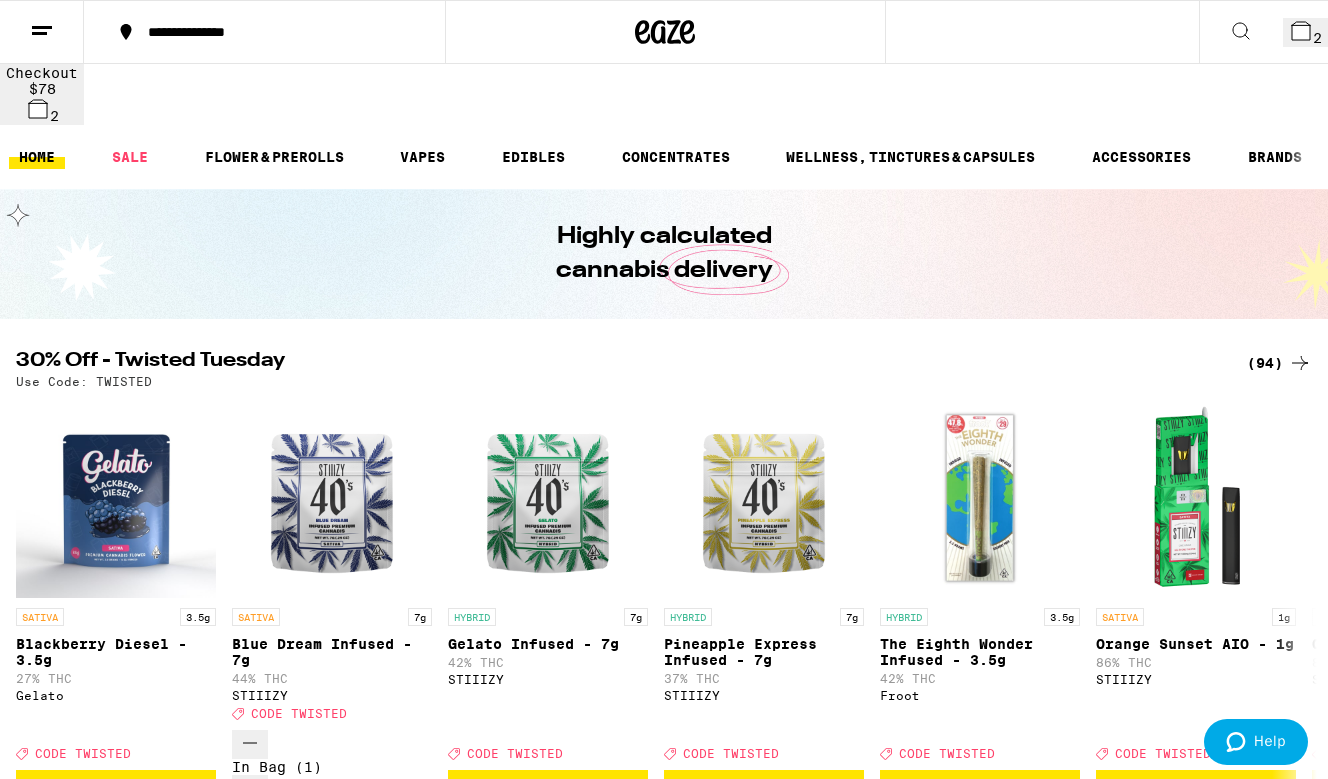 scroll, scrollTop: 0, scrollLeft: 0, axis: both 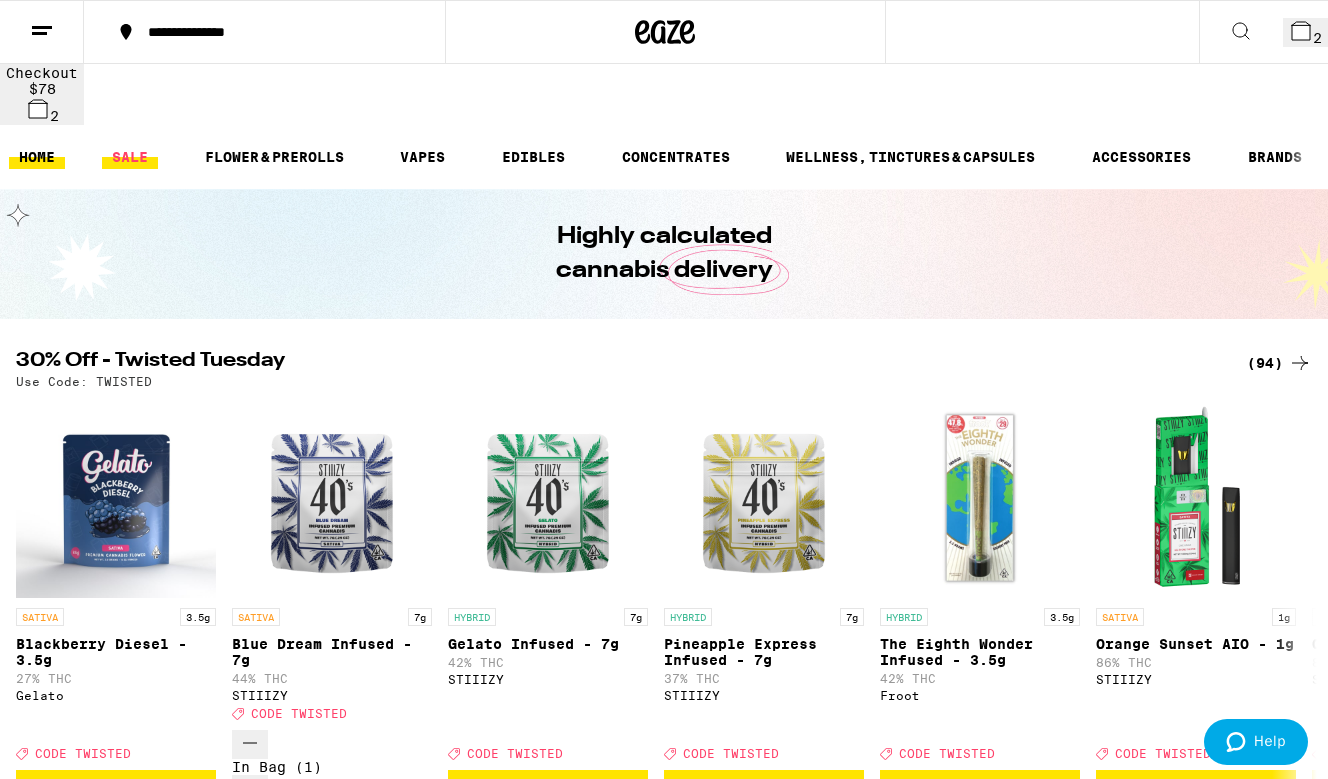 click on "SALE" at bounding box center [130, 157] 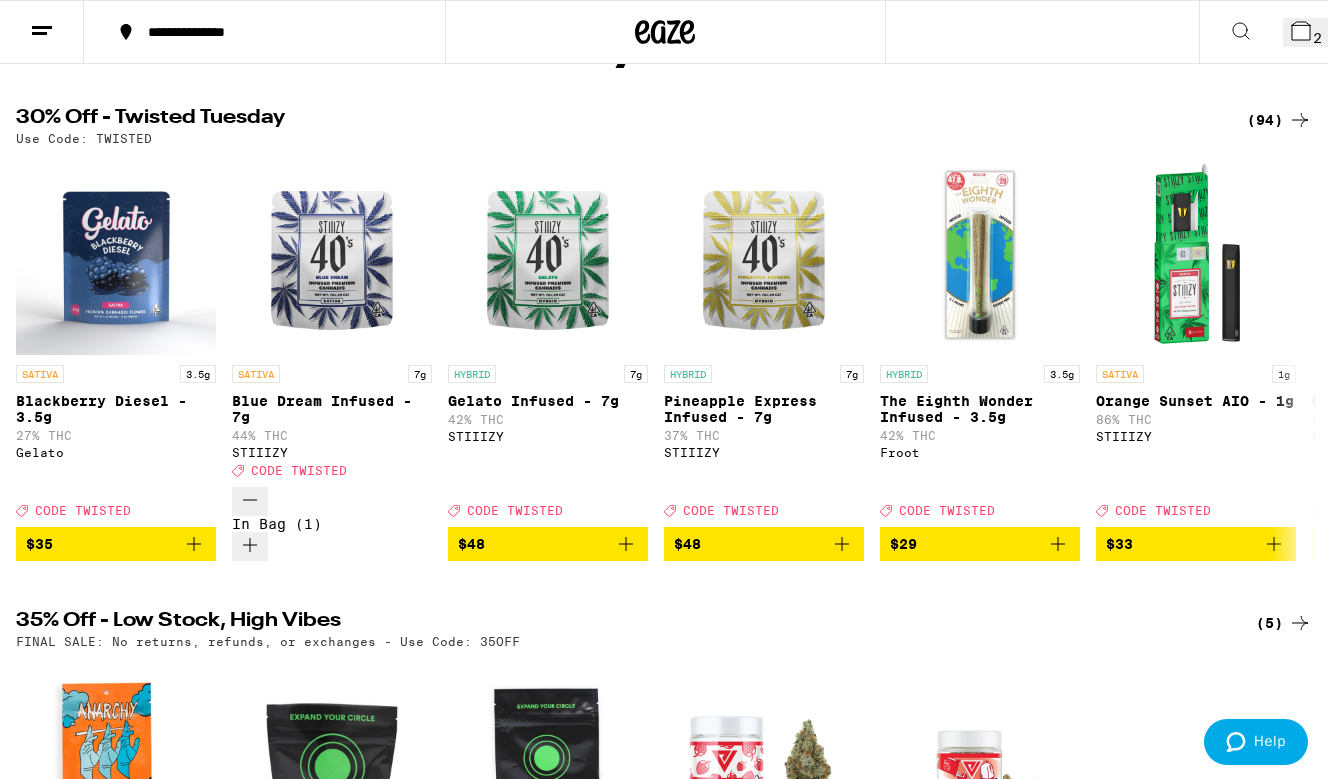 scroll, scrollTop: 213, scrollLeft: 0, axis: vertical 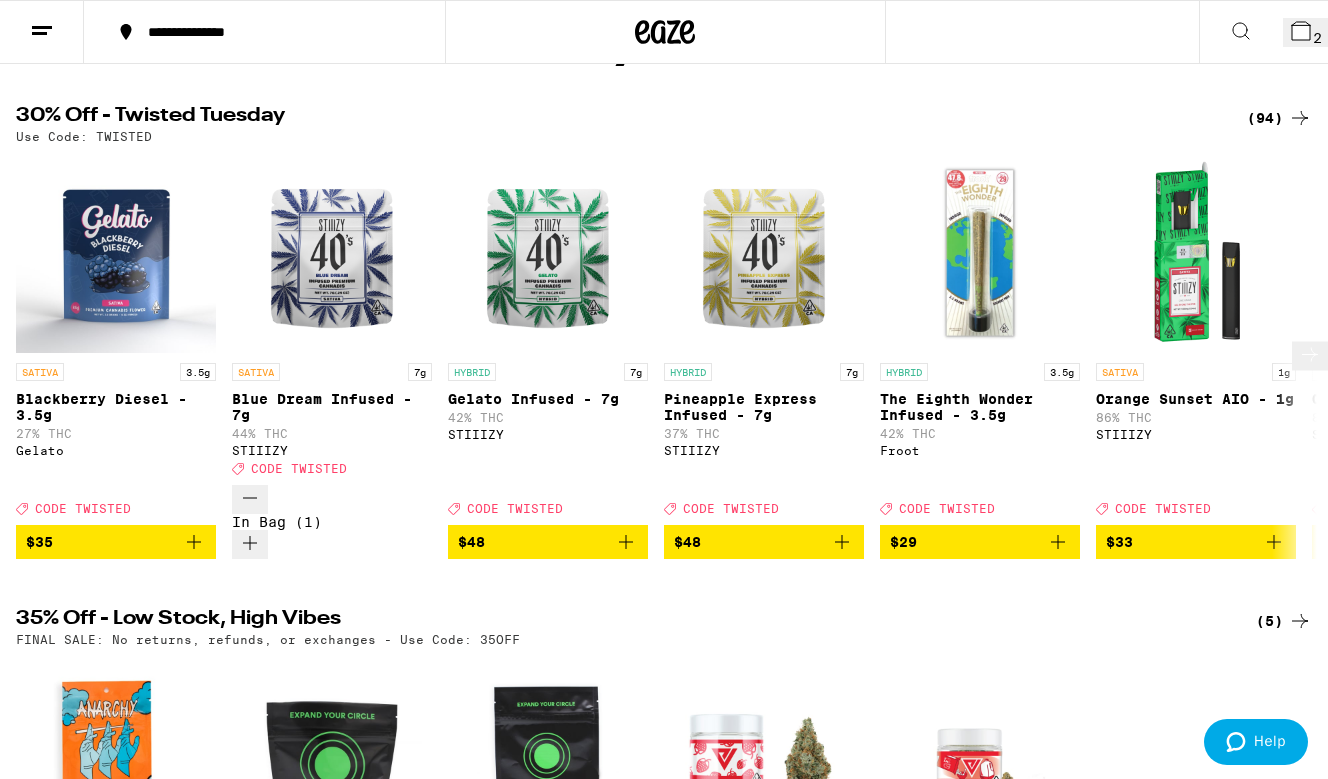 click at bounding box center (1196, 253) 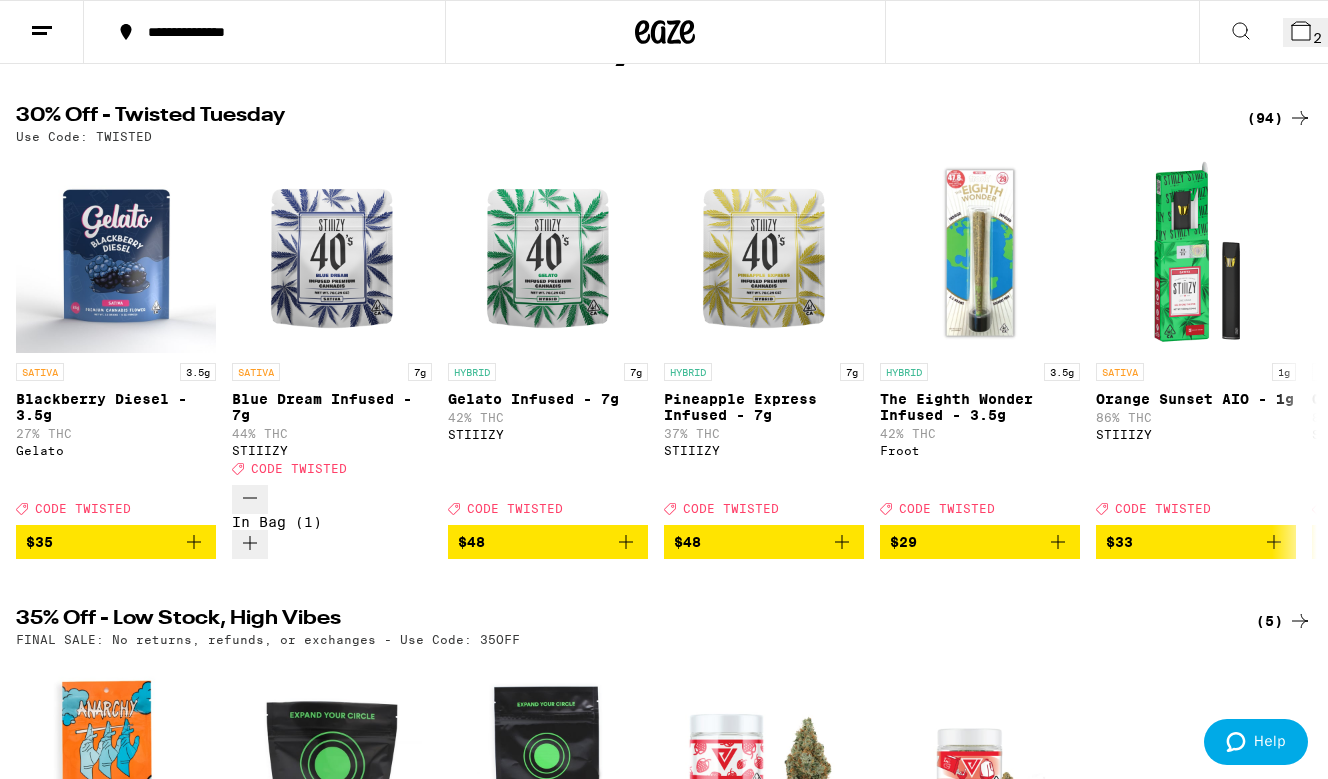 click on "Add To Bag" at bounding box center (51, 1882) 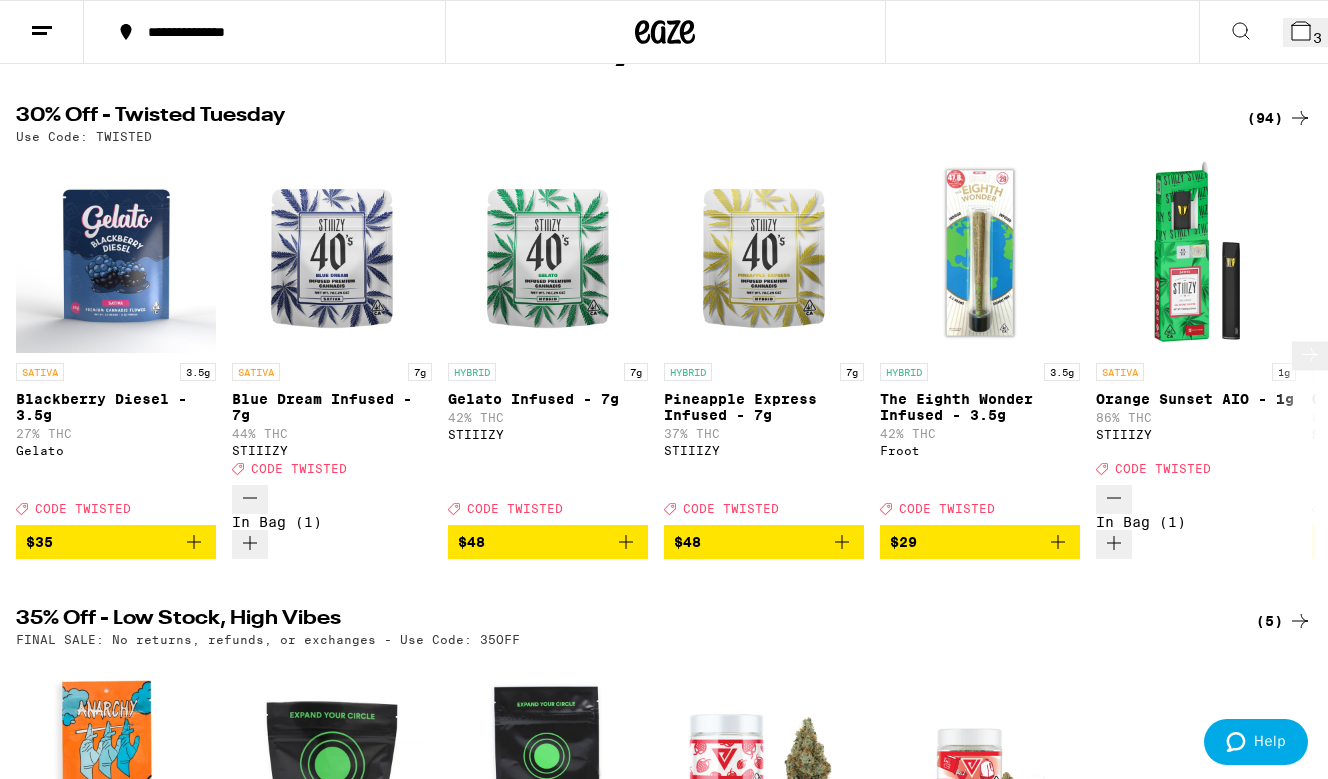 click at bounding box center [1196, 353] 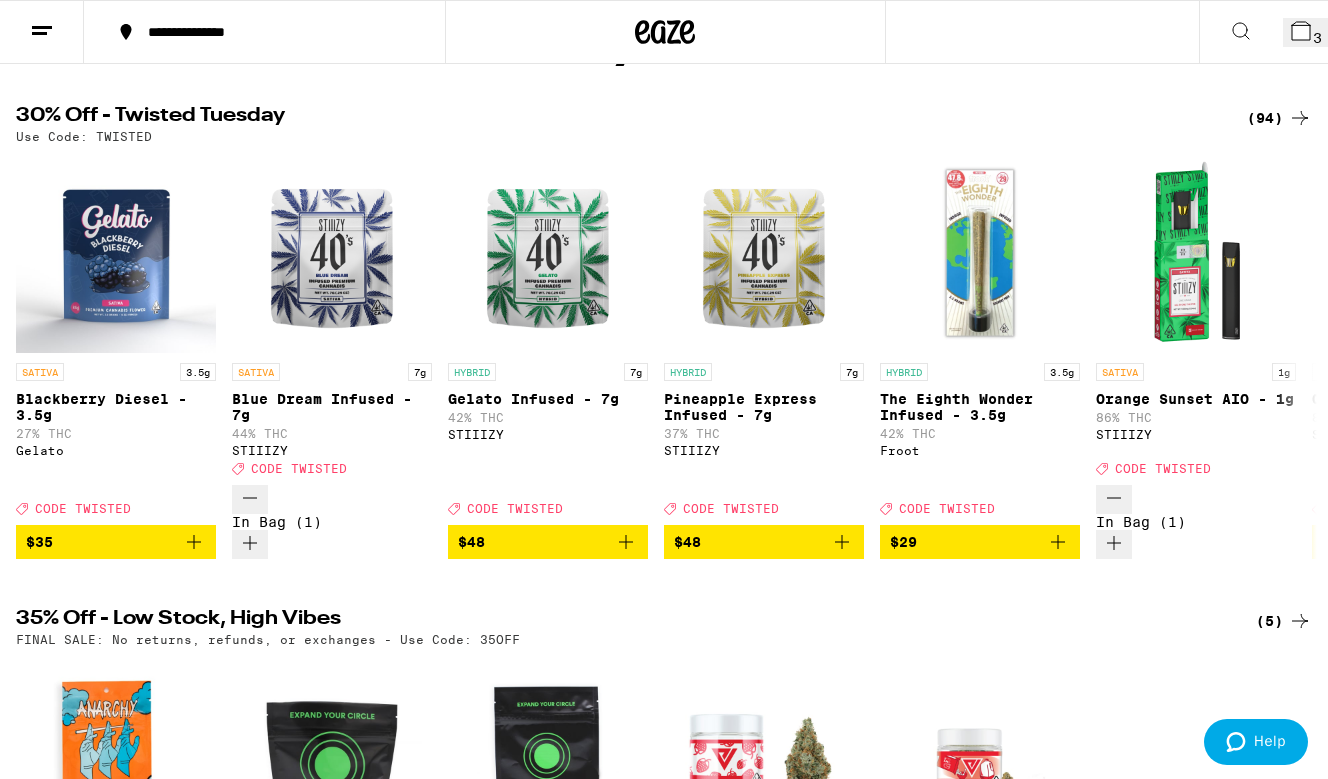click 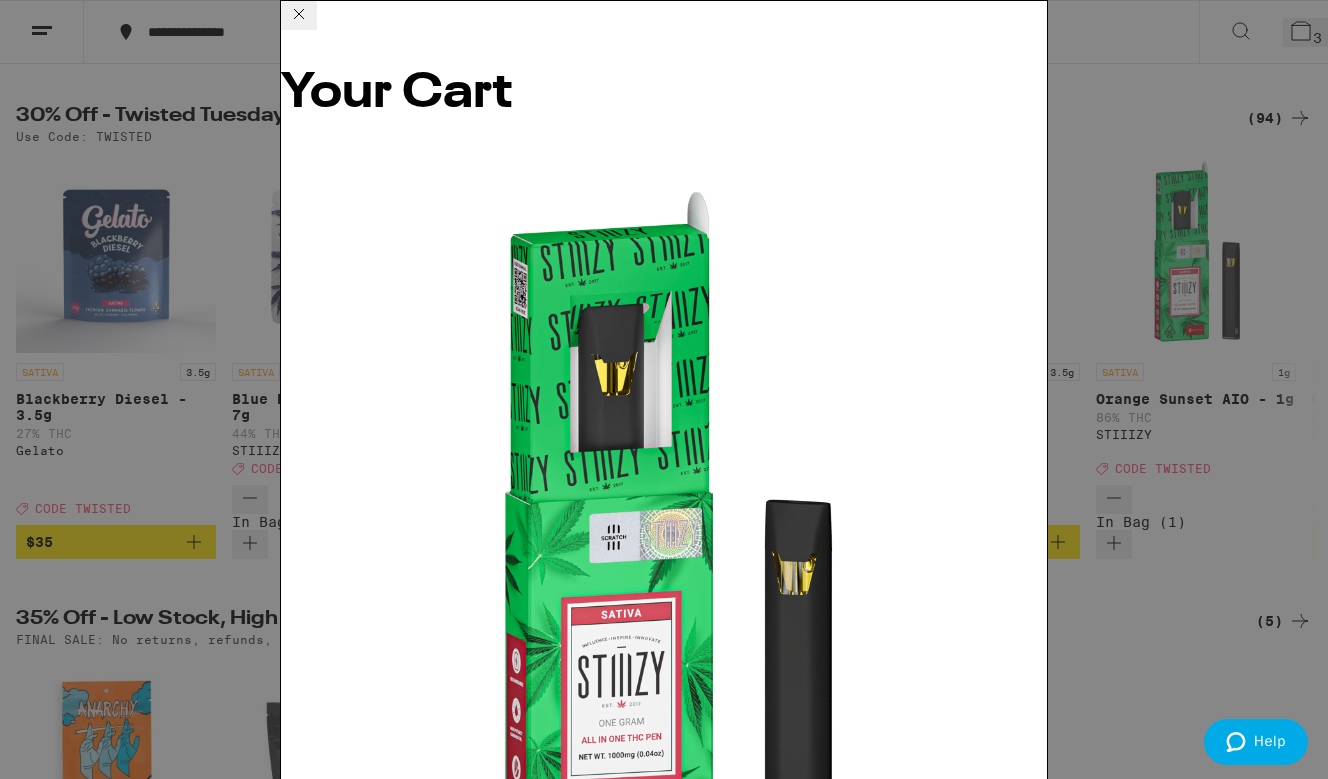 click 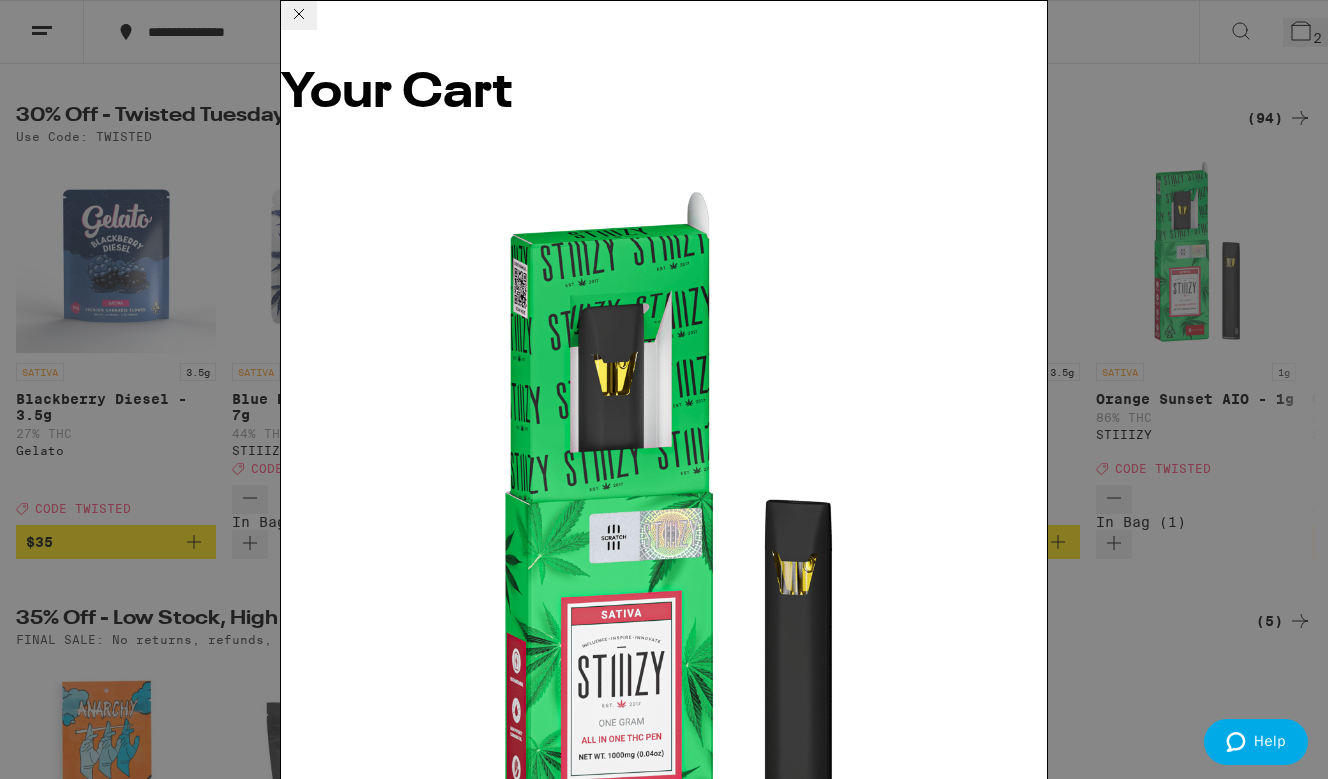 click on "Checkout" at bounding box center [434, 2581] 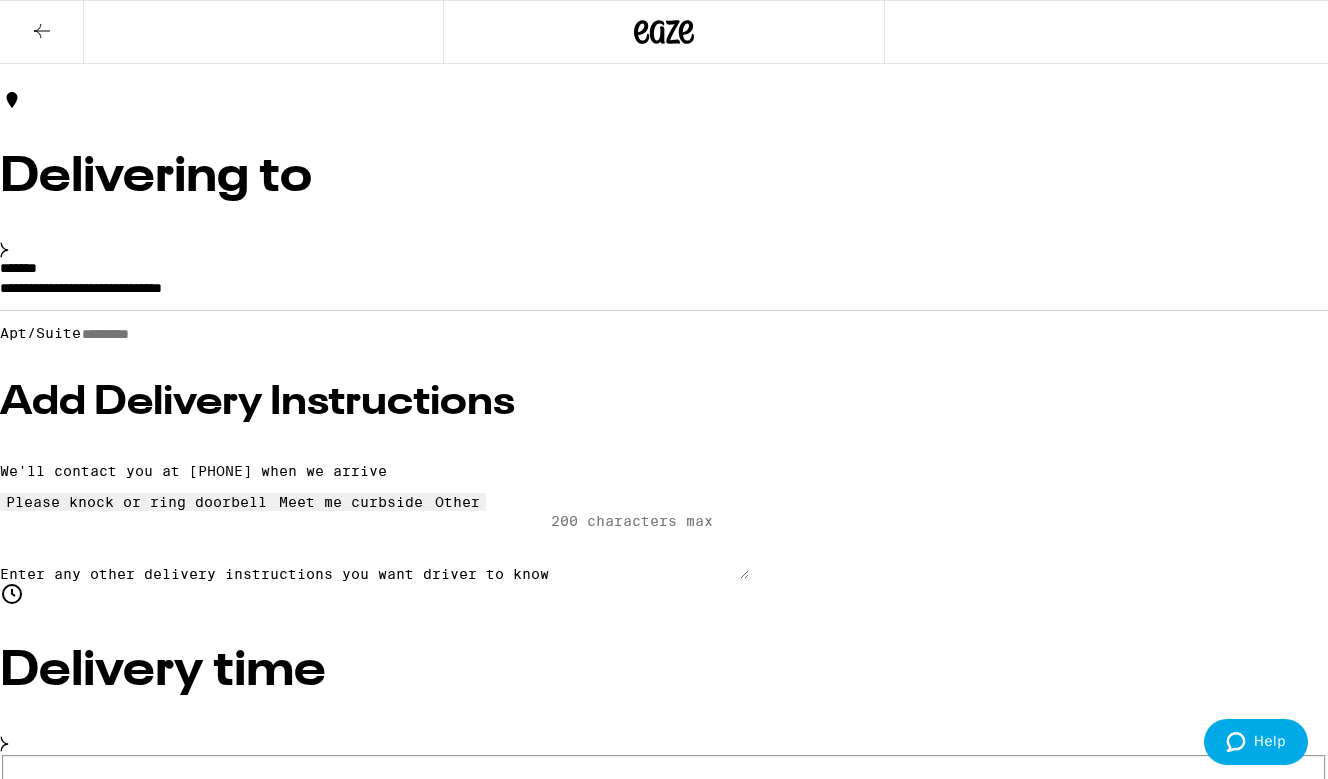 scroll, scrollTop: 78, scrollLeft: 0, axis: vertical 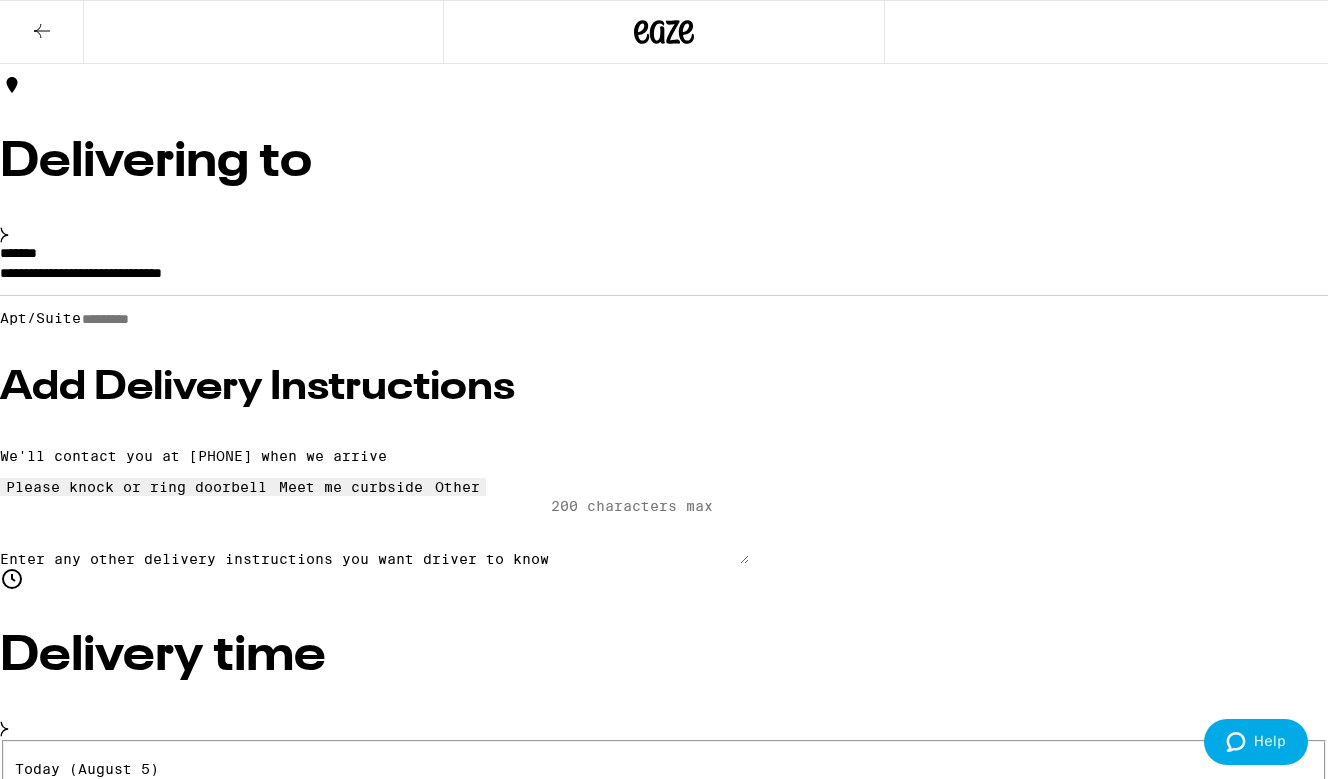 click on "Apt/Suite" at bounding box center (152, 319) 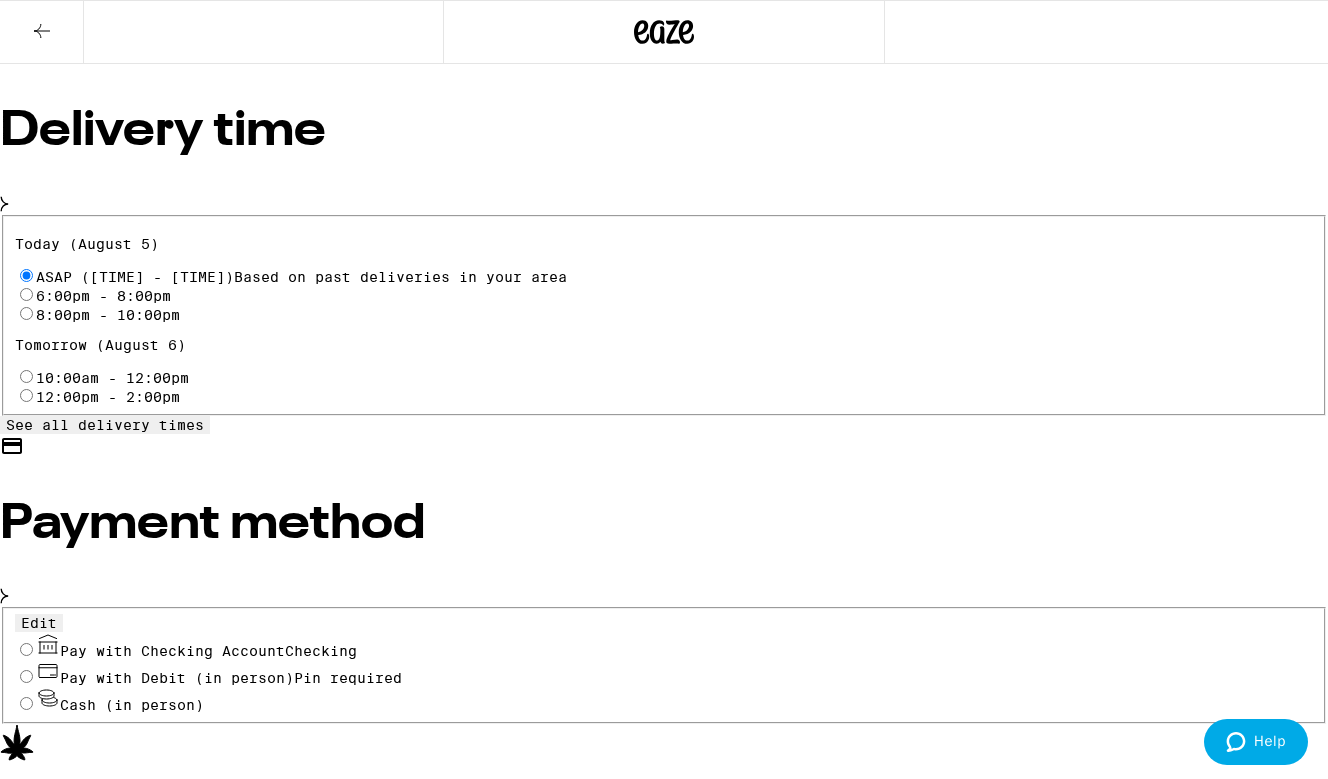 scroll, scrollTop: 609, scrollLeft: 0, axis: vertical 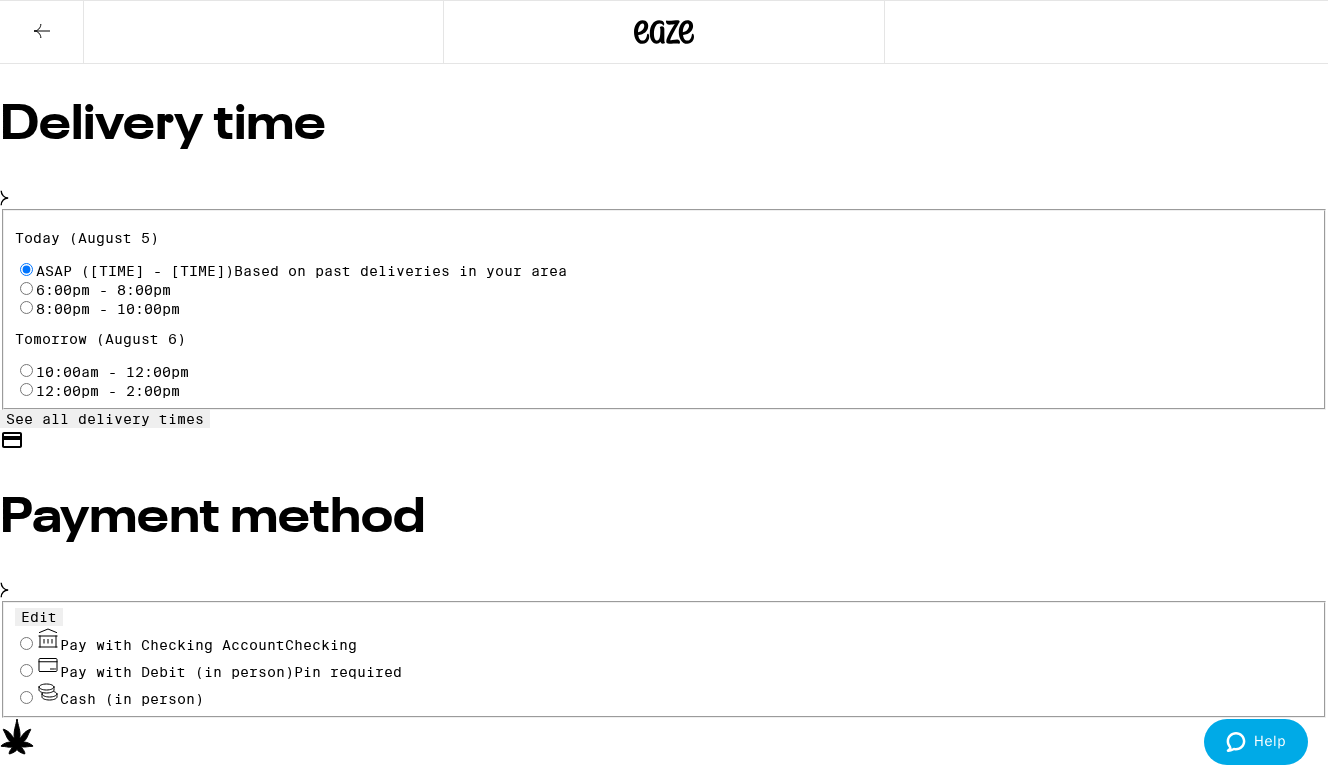 click on "Pay with Checking Account Checking" at bounding box center [26, 643] 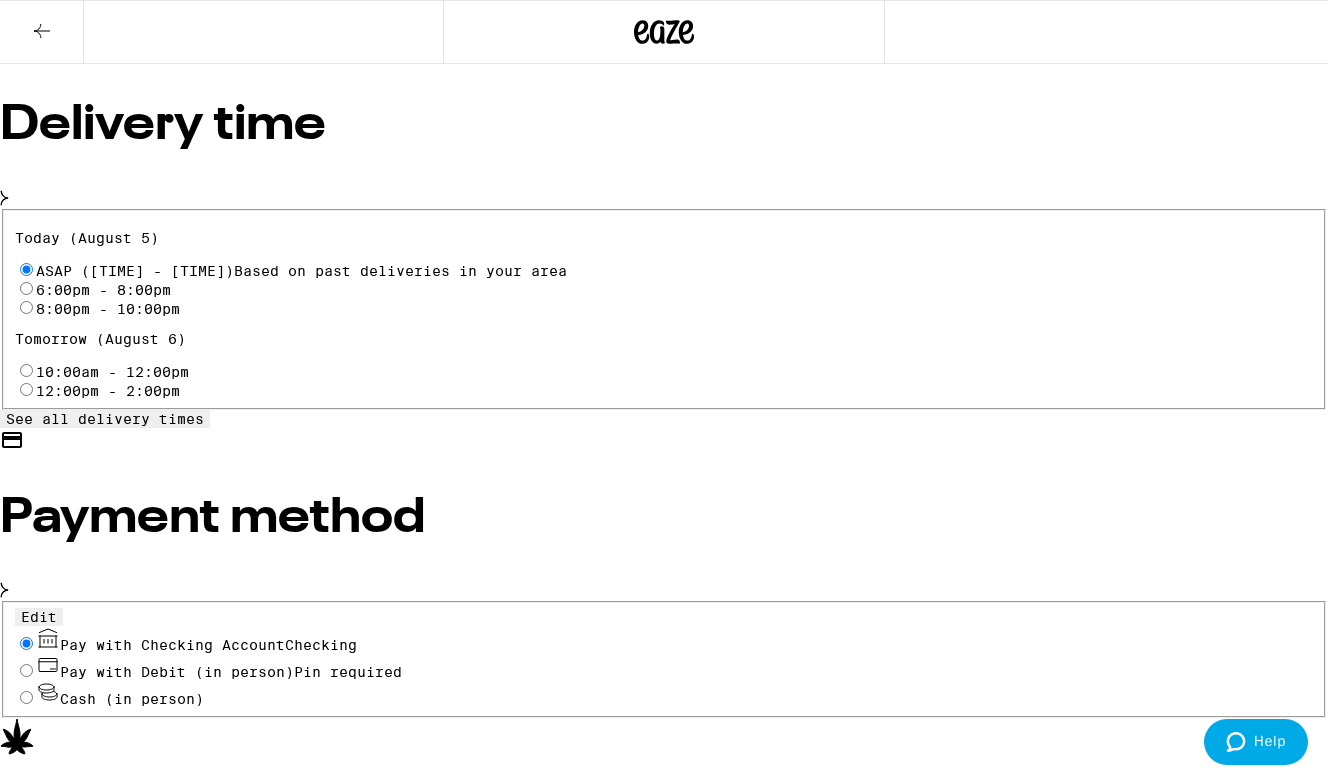radio on "true" 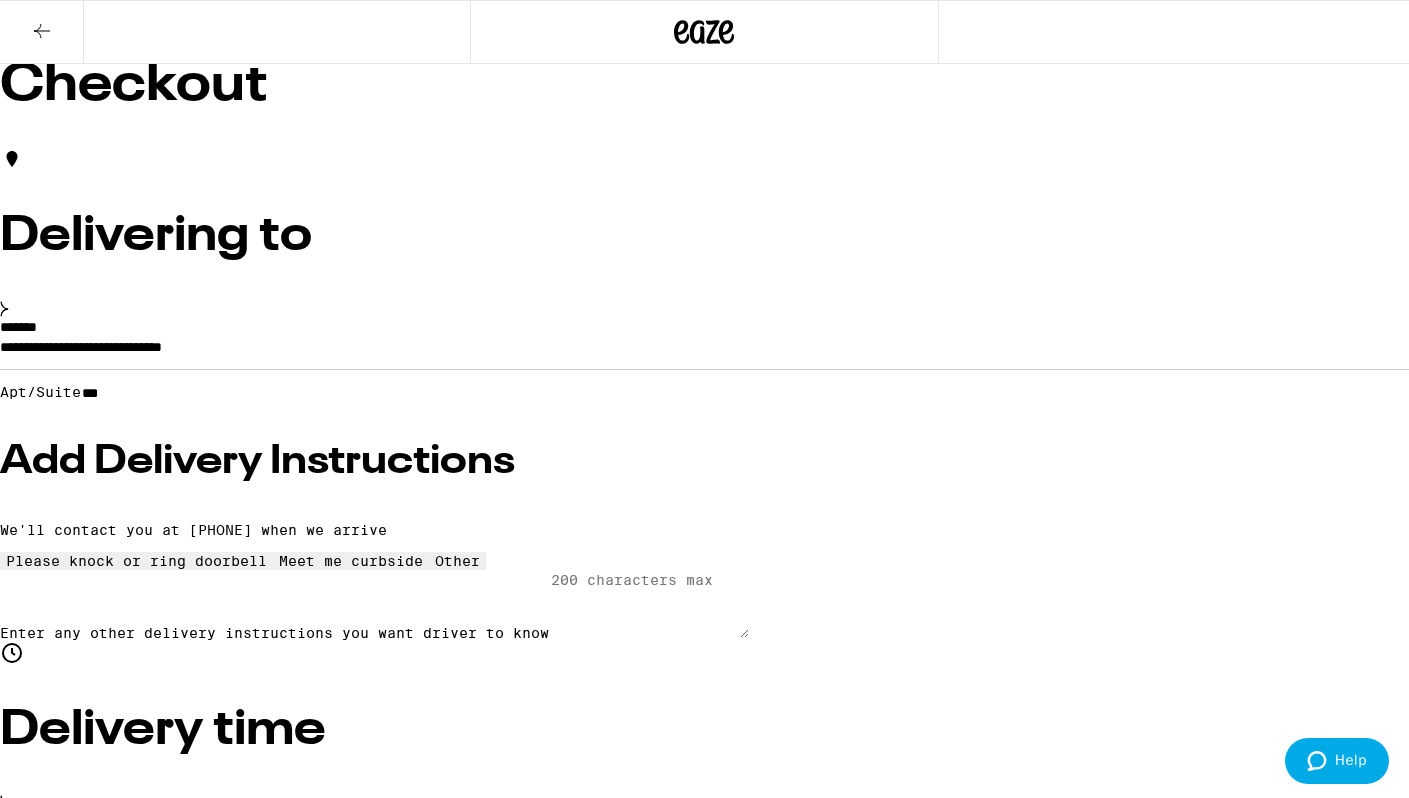 scroll, scrollTop: 0, scrollLeft: 0, axis: both 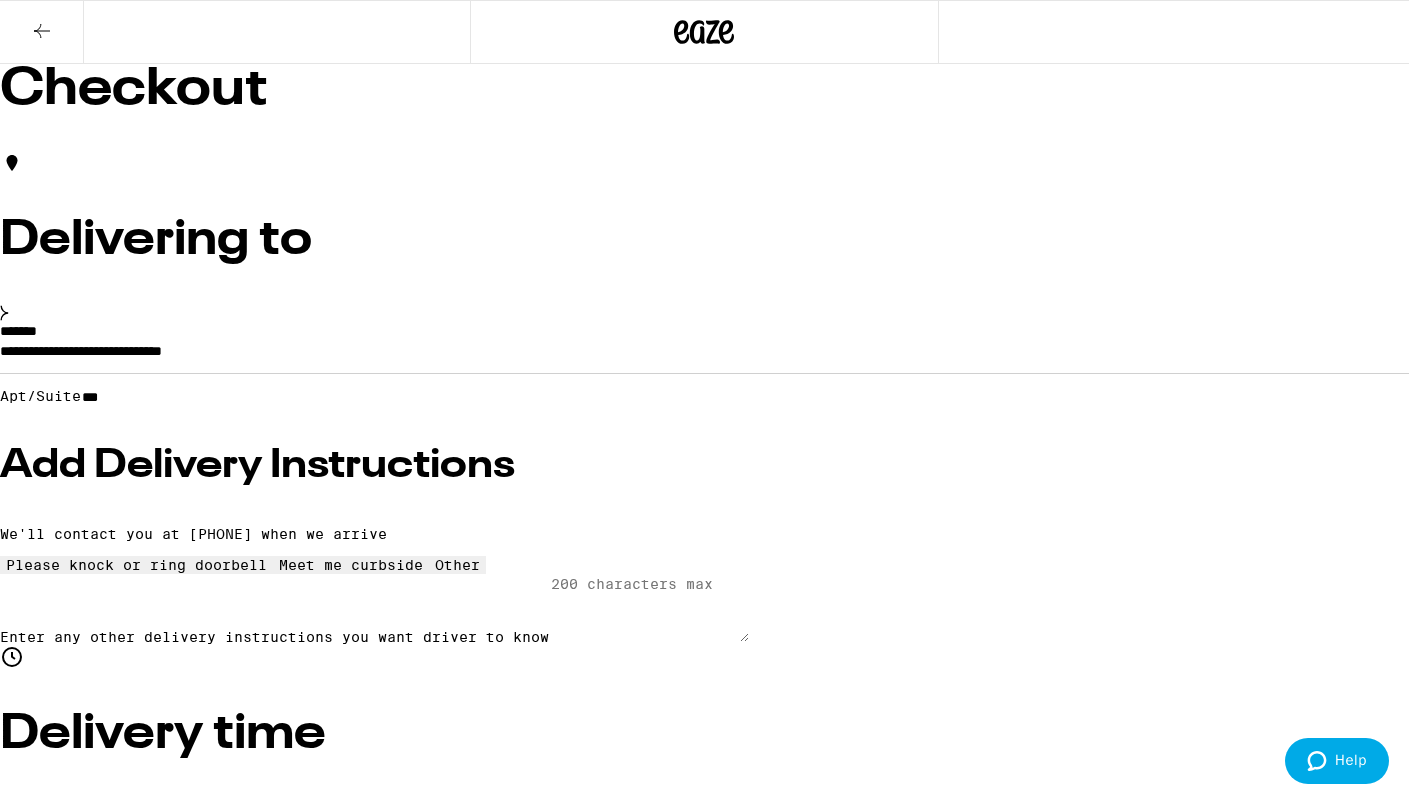click on "Delivering to" at bounding box center [704, 241] 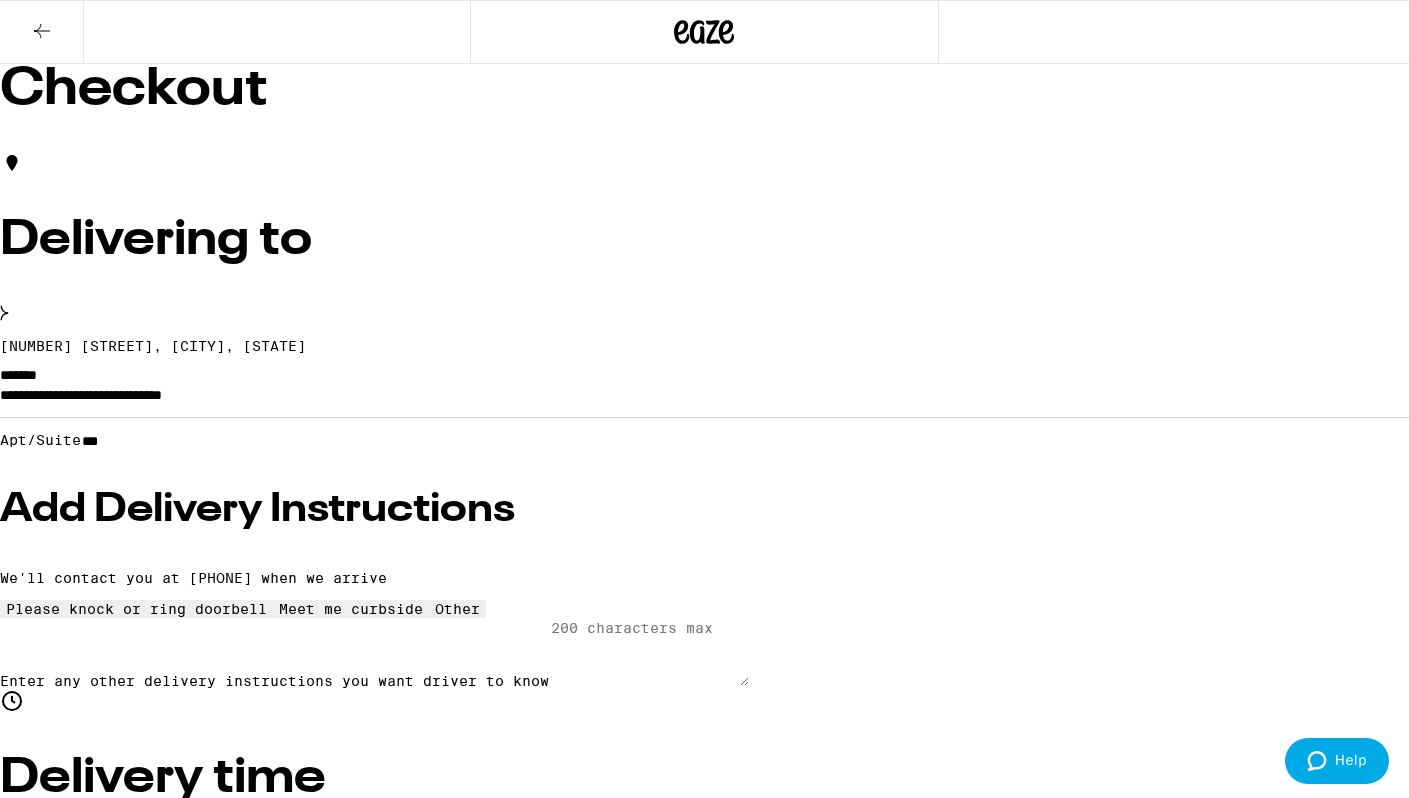 click on "54-134 min" at bounding box center [1665, 84] 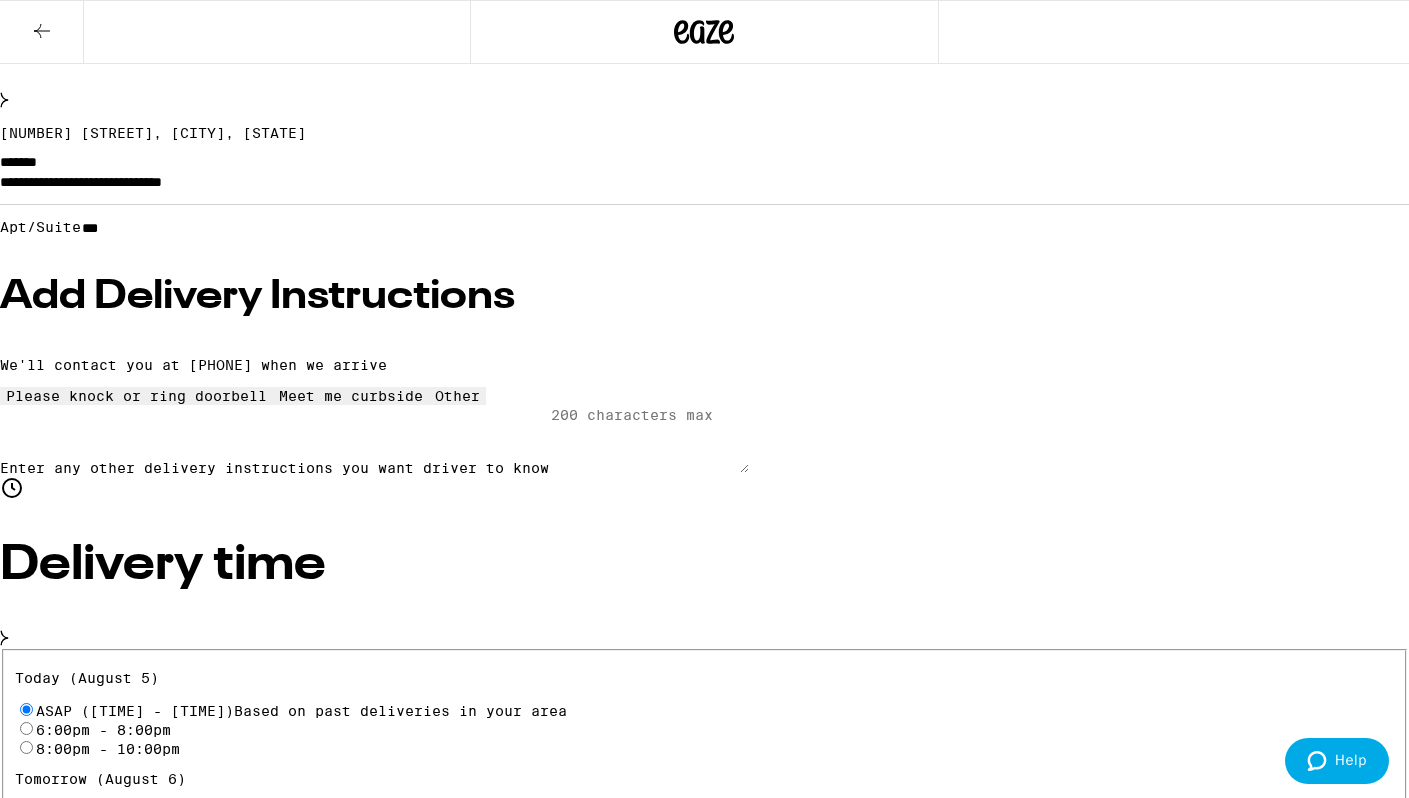 scroll, scrollTop: 0, scrollLeft: 0, axis: both 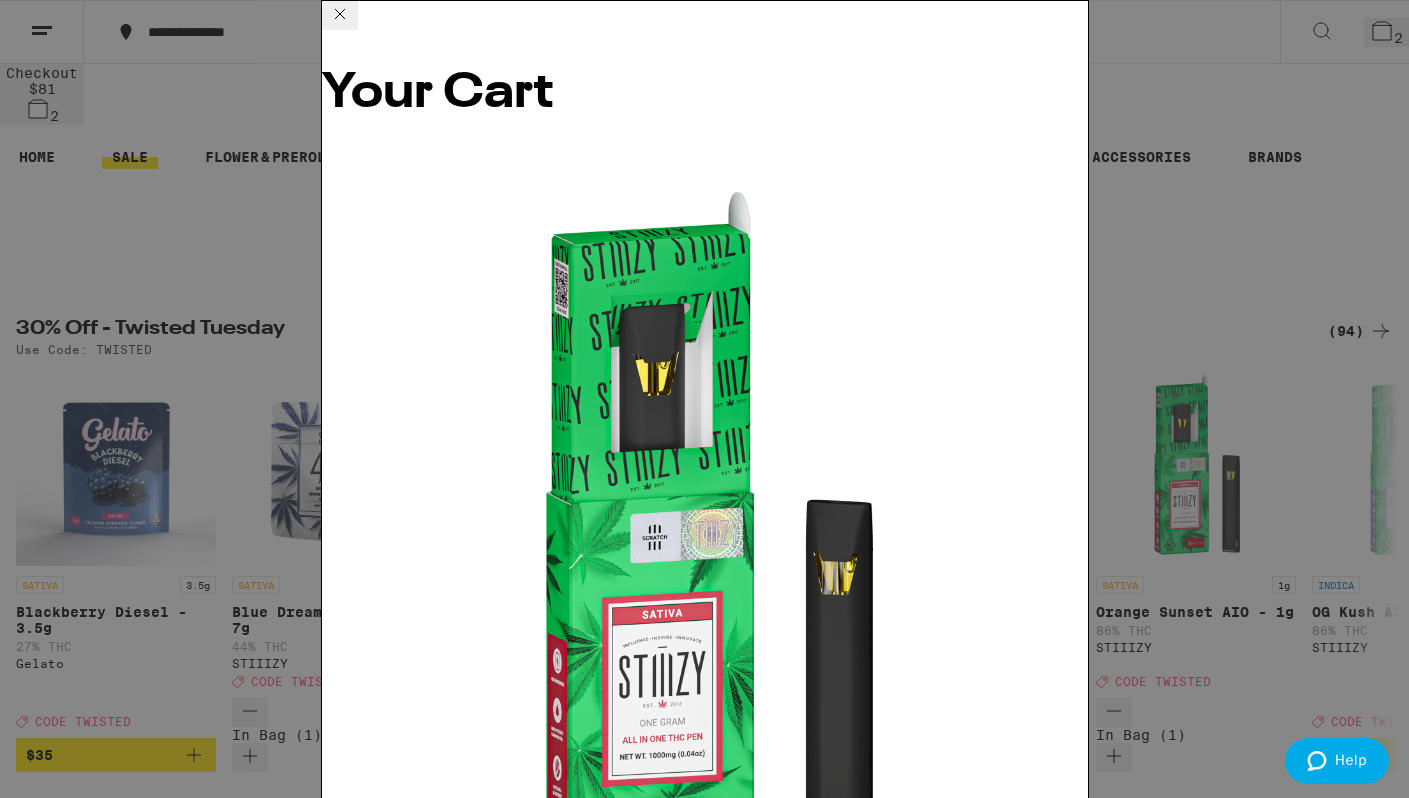click on "Apply Promo" at bounding box center [377, 2230] 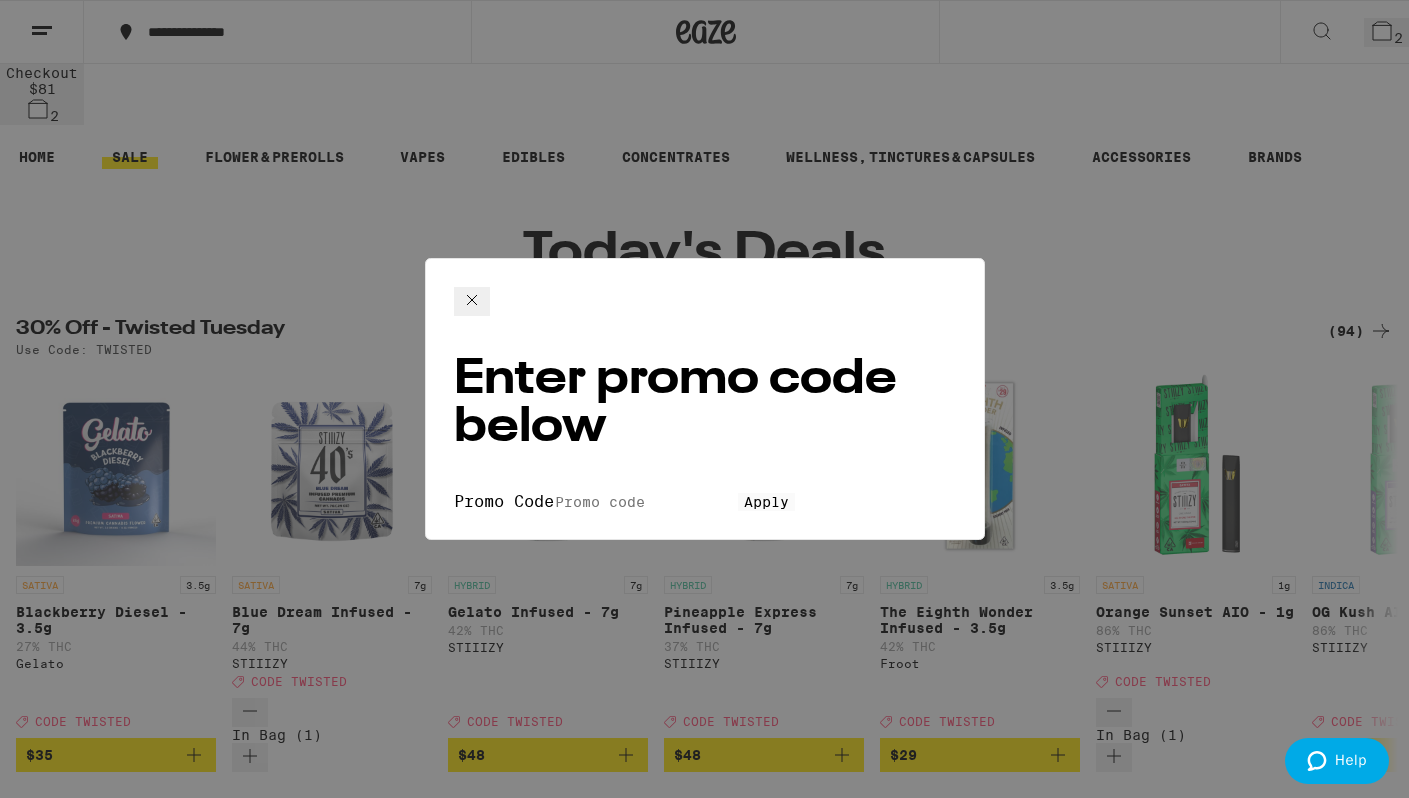 click on "Promo Code" at bounding box center (646, 502) 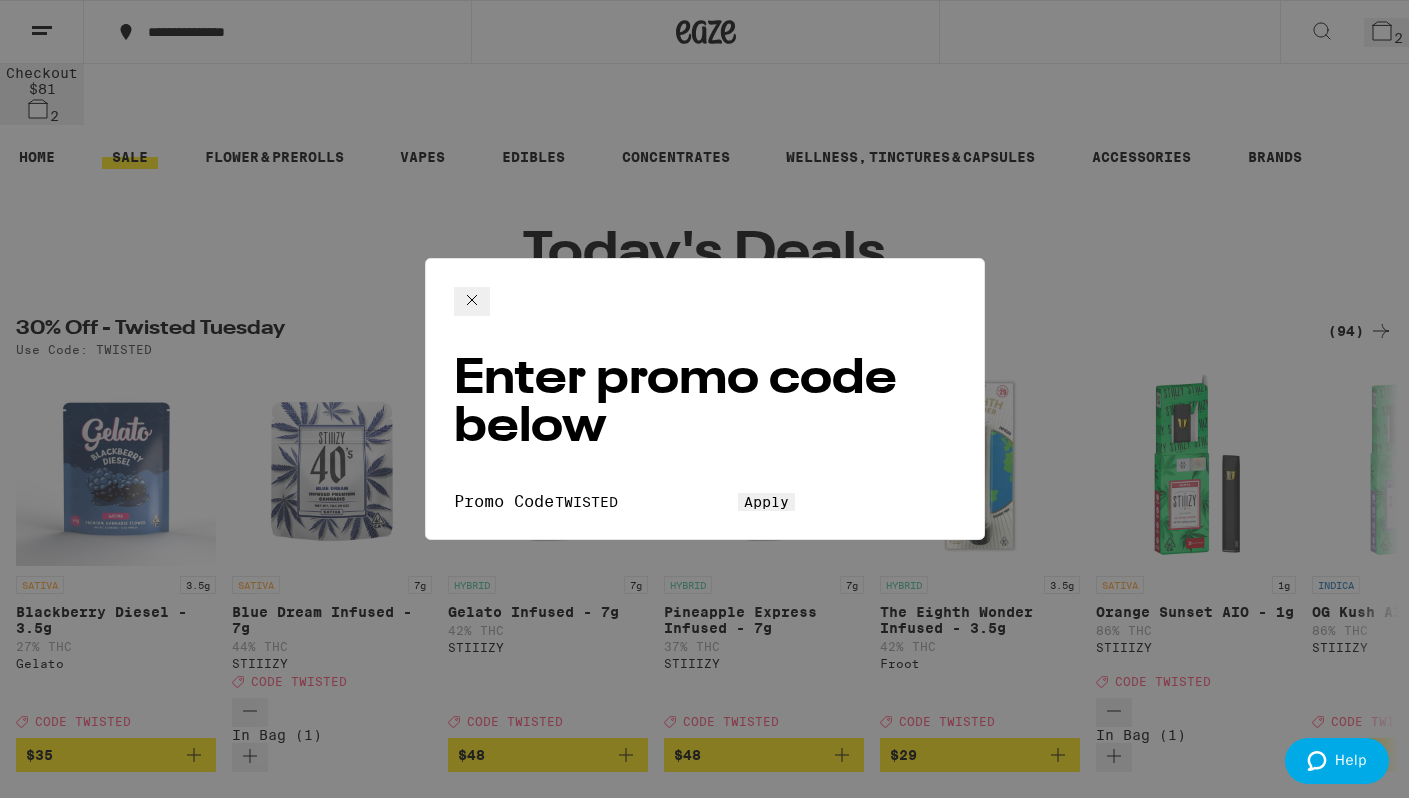 type on "TWISTED" 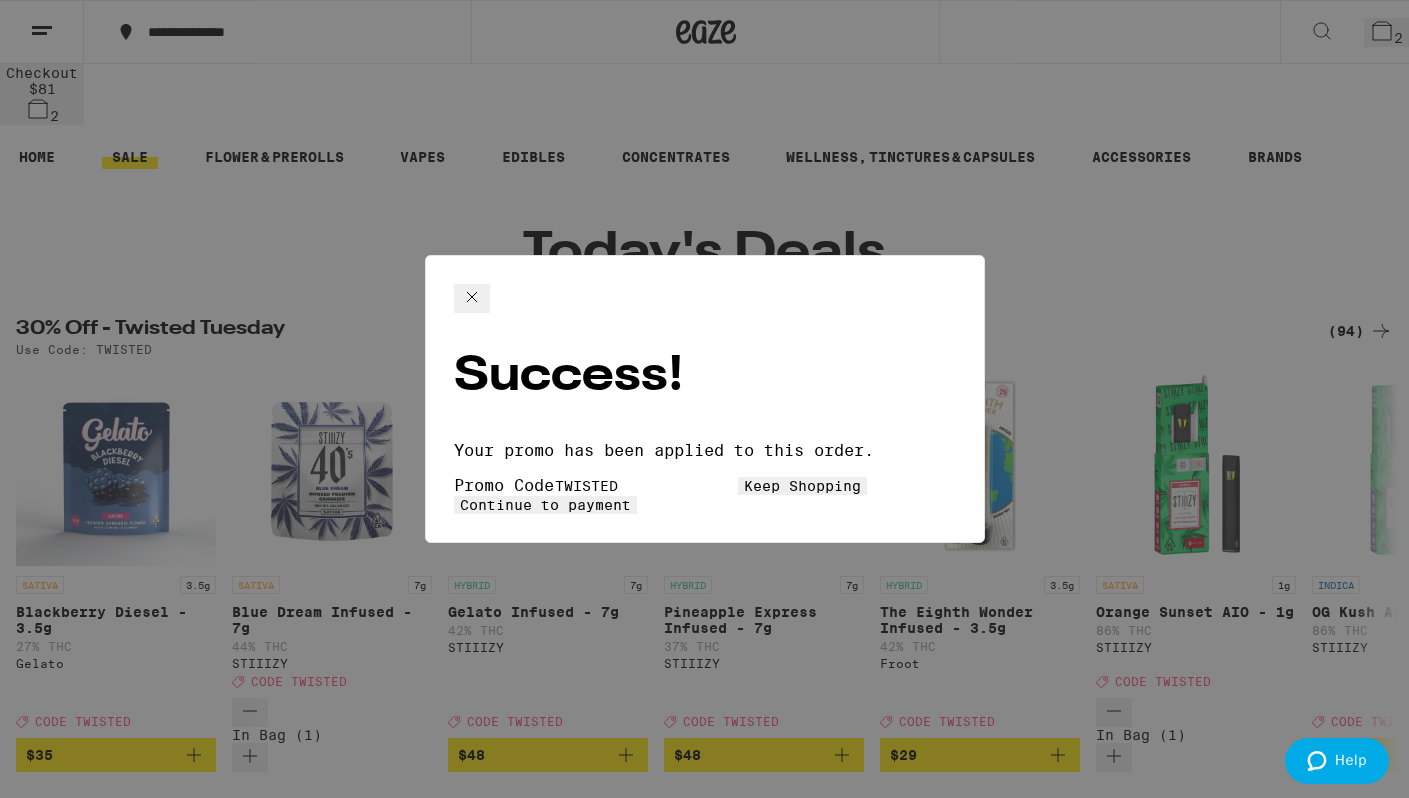 click on "Continue to payment" at bounding box center (545, 505) 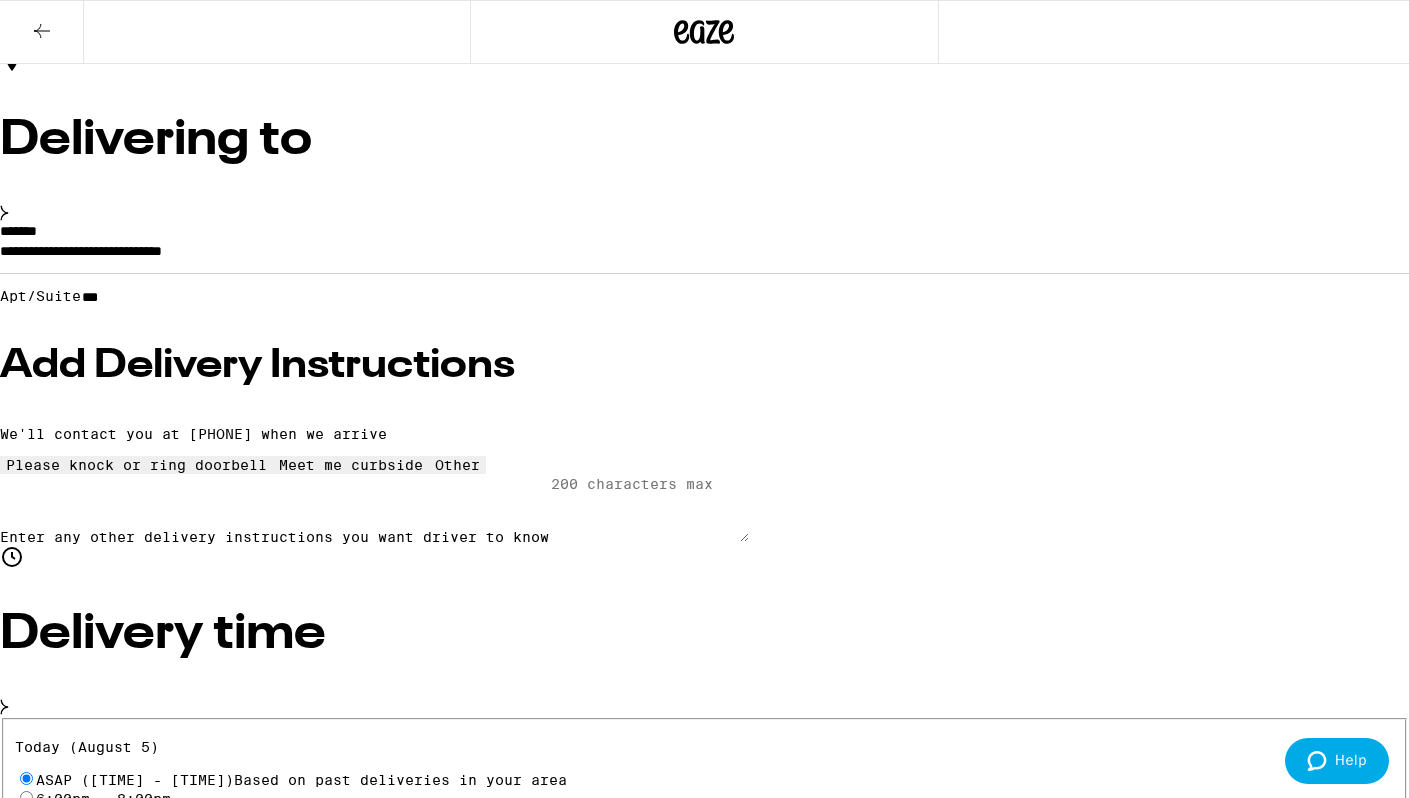 scroll, scrollTop: 96, scrollLeft: 0, axis: vertical 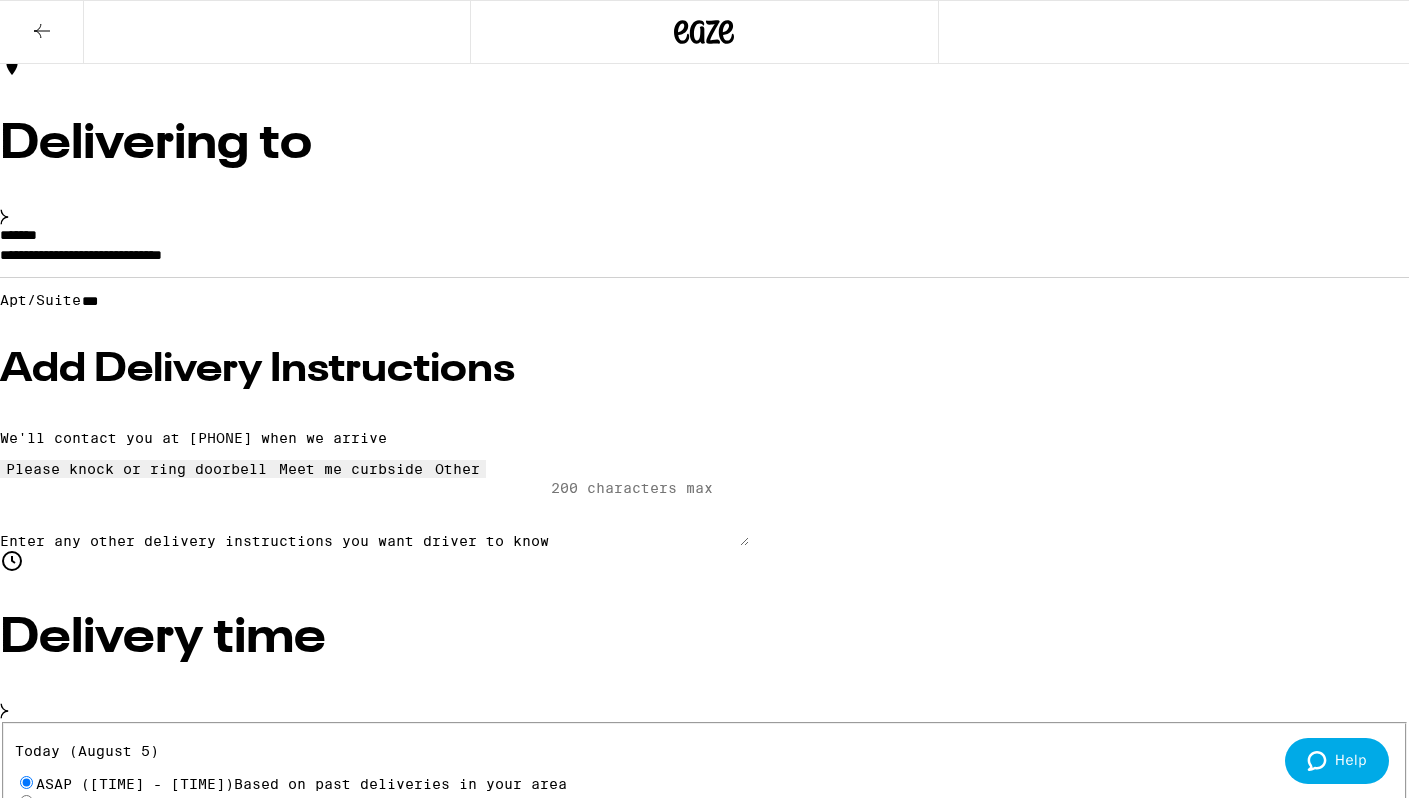 click on "Other" at bounding box center [704, 4809] 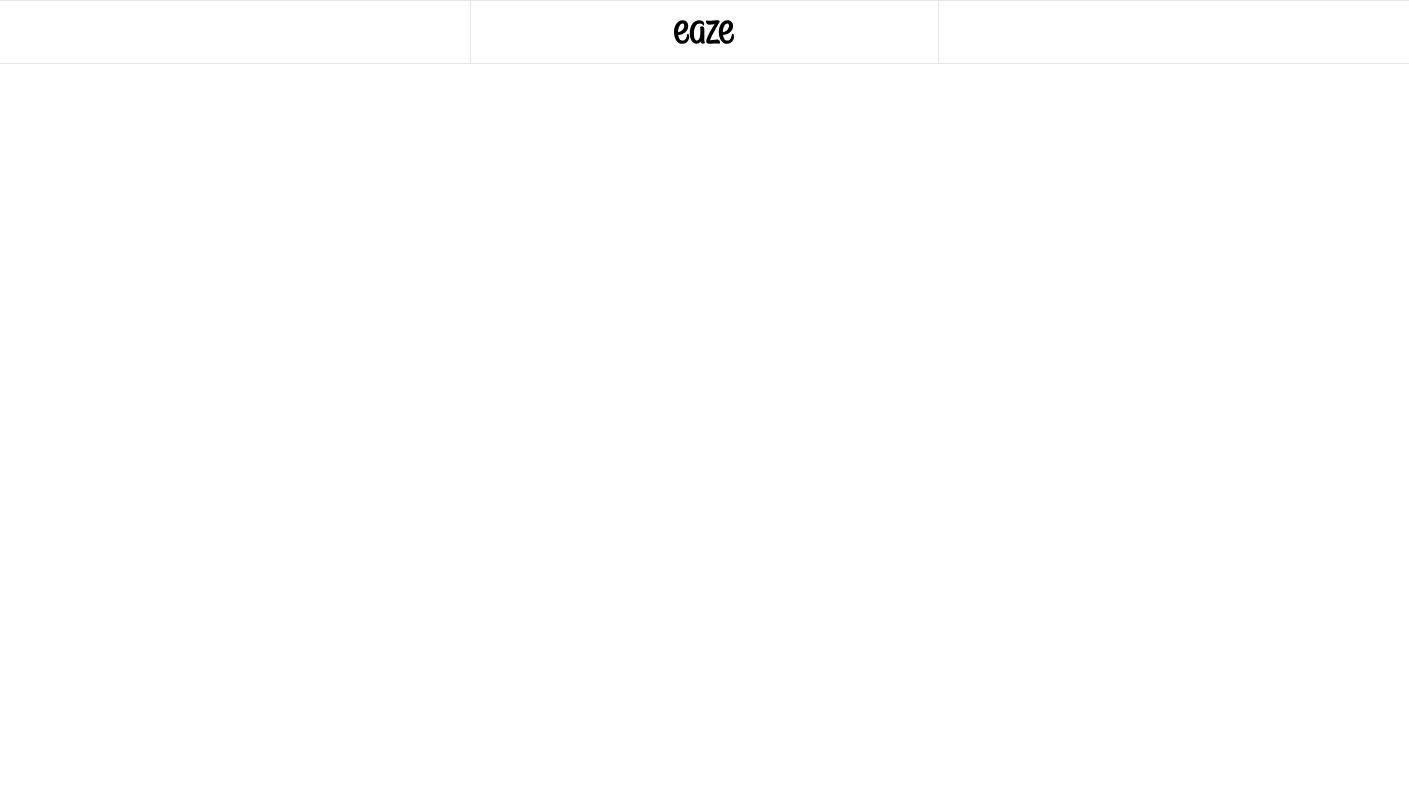 scroll, scrollTop: 0, scrollLeft: 0, axis: both 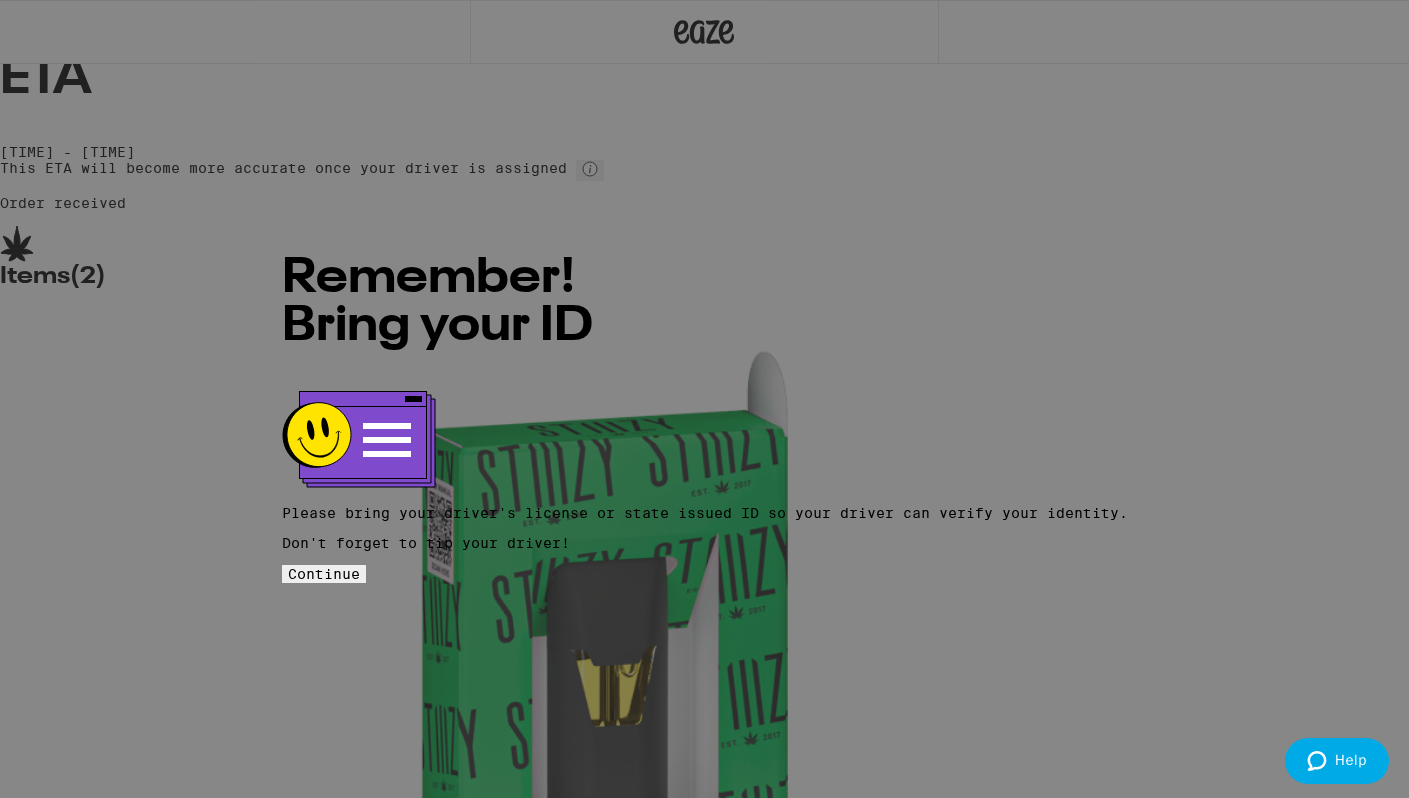 click on "Continue" at bounding box center [324, 574] 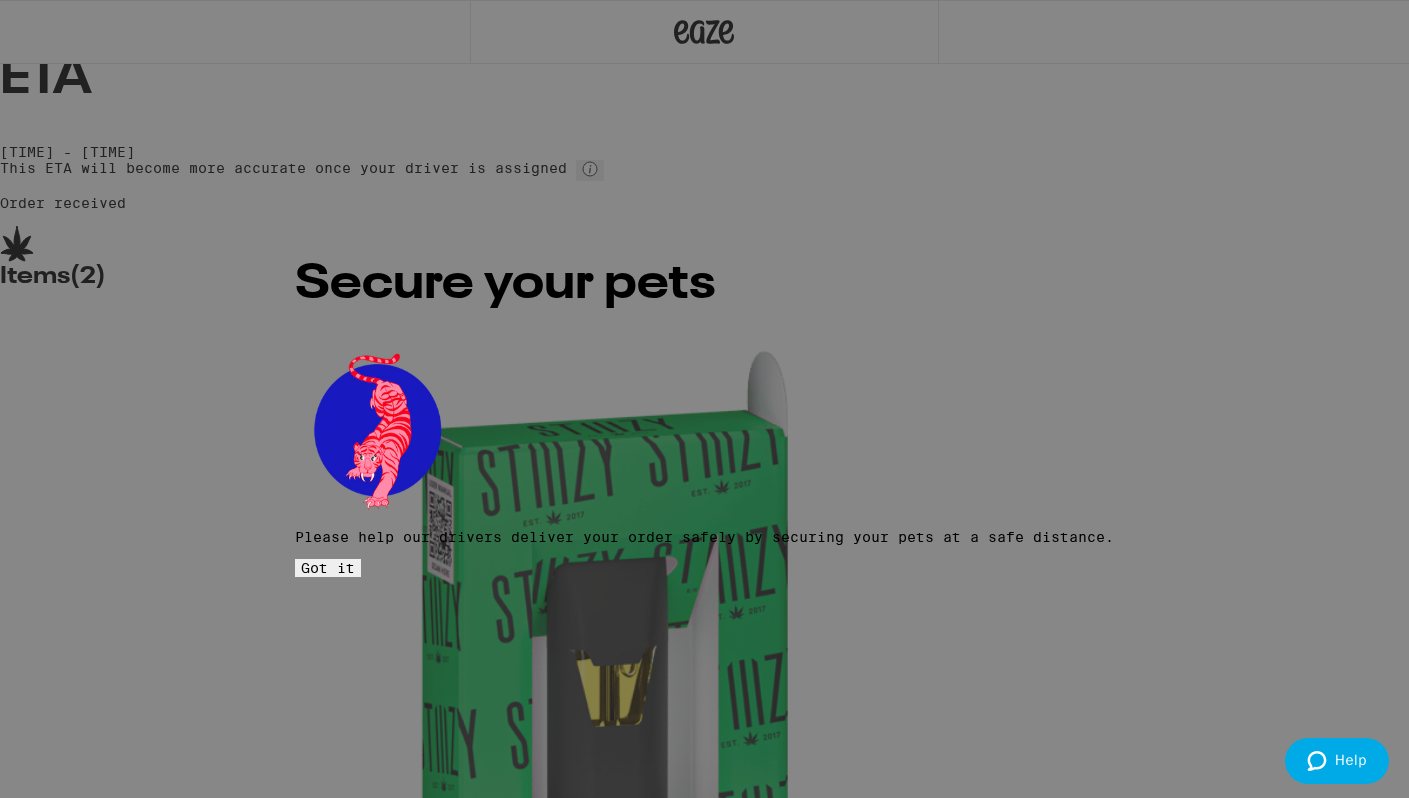 click on "Got it" at bounding box center (328, 568) 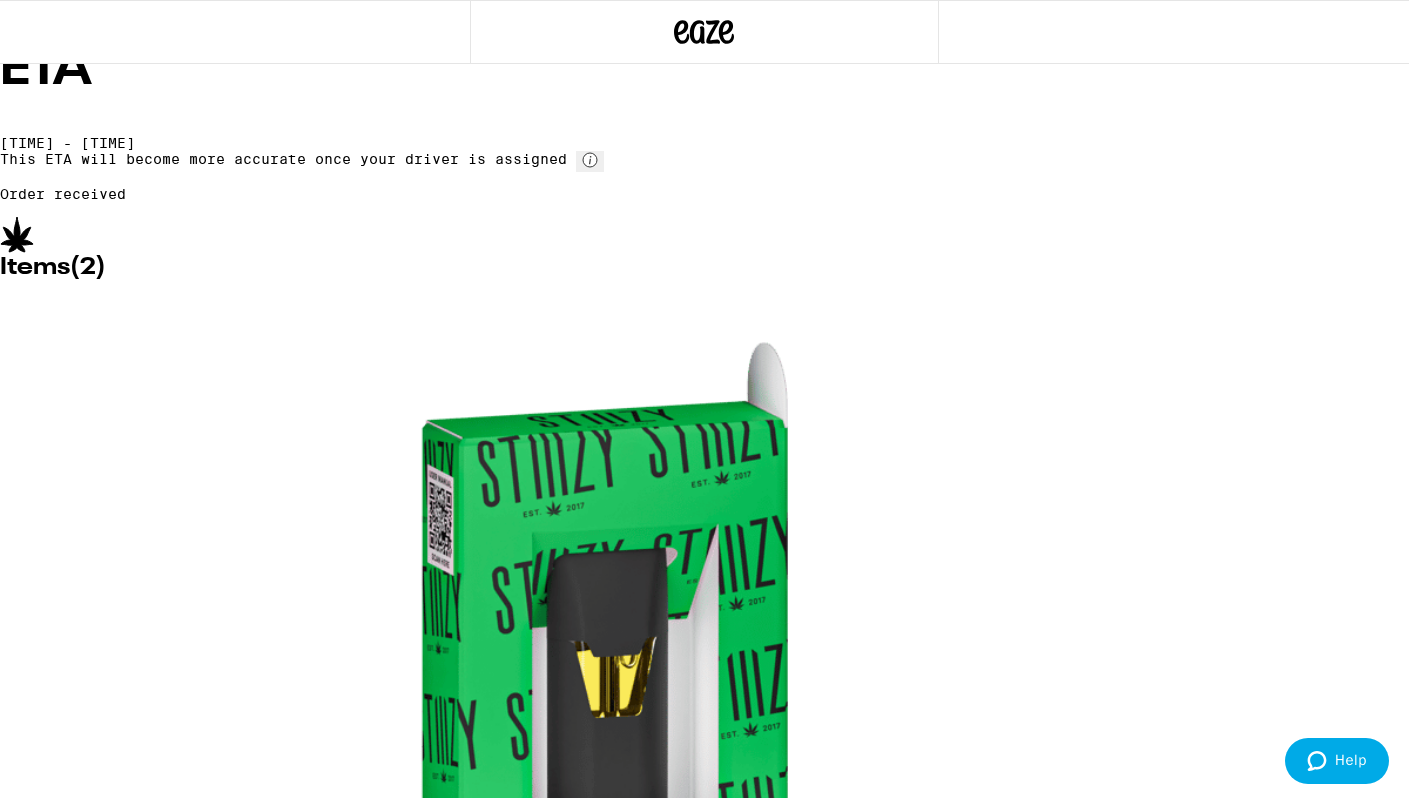 scroll, scrollTop: 0, scrollLeft: 0, axis: both 